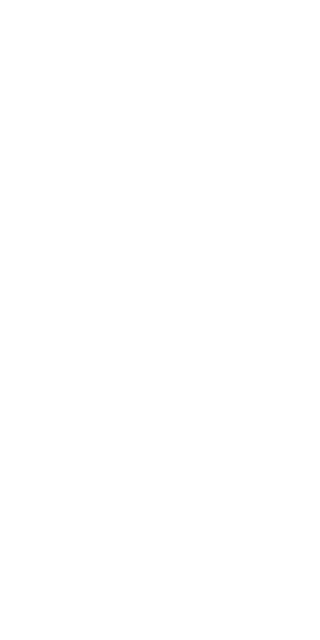 scroll, scrollTop: 0, scrollLeft: 0, axis: both 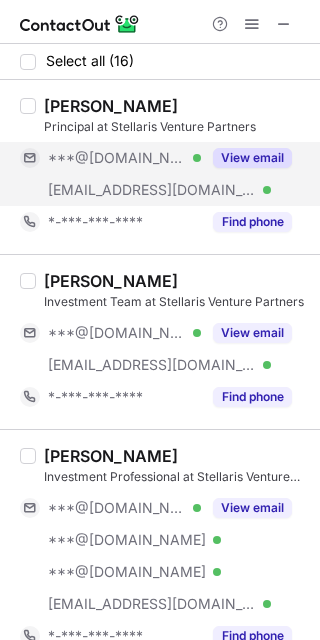 click on "View email" at bounding box center [246, 158] 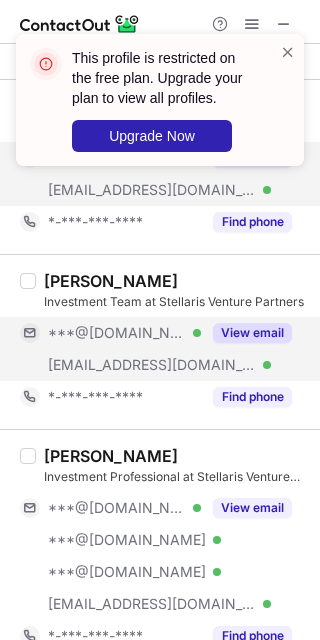 click on "View email" at bounding box center (252, 333) 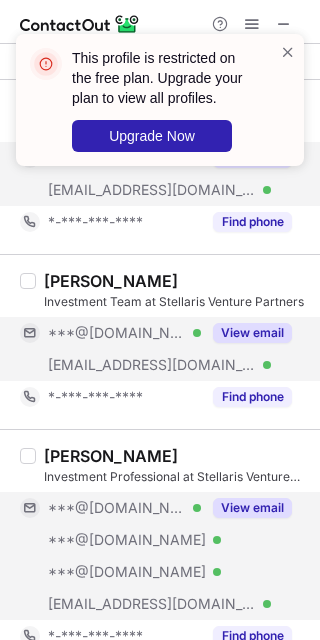 click on "View email" at bounding box center [252, 508] 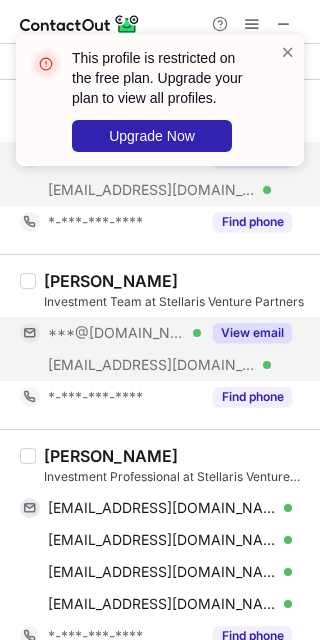 click on "Rahul Chowdhri Investment Professional at Stellaris Venture Partners rchowdhri@gmail.com Verified Send email Copy rahulc@hotmail.com Verified Send email Copy chowdhri_rahul@yahoo.com Verified Send email Copy rahul@stellarisvp.com Verified Send email Copy *-***-***-**** Find phone" at bounding box center [160, 548] 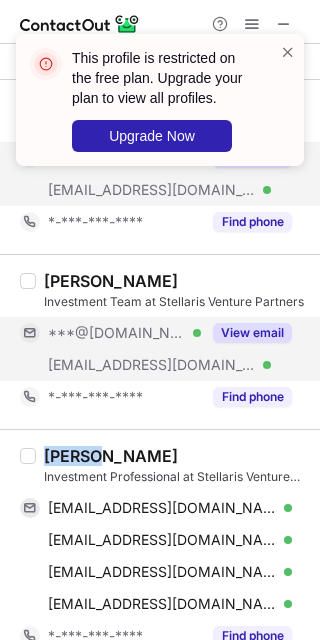 click on "Rahul Chowdhri Investment Professional at Stellaris Venture Partners rchowdhri@gmail.com Verified Send email Copy rahulc@hotmail.com Verified Send email Copy chowdhri_rahul@yahoo.com Verified Send email Copy rahul@stellarisvp.com Verified Send email Copy *-***-***-**** Find phone" at bounding box center [160, 548] 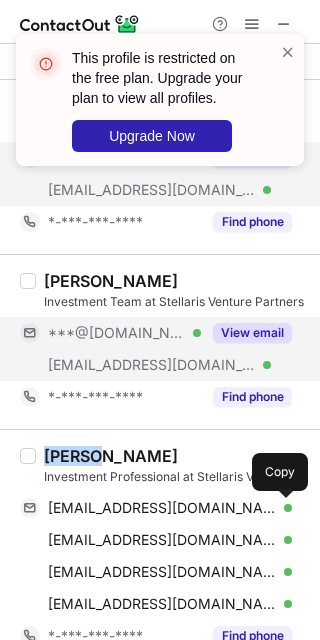 drag, startPoint x: 287, startPoint y: 504, endPoint x: 296, endPoint y: 488, distance: 18.35756 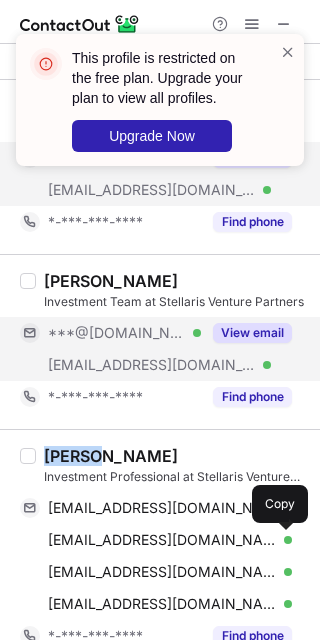 click at bounding box center [282, 540] 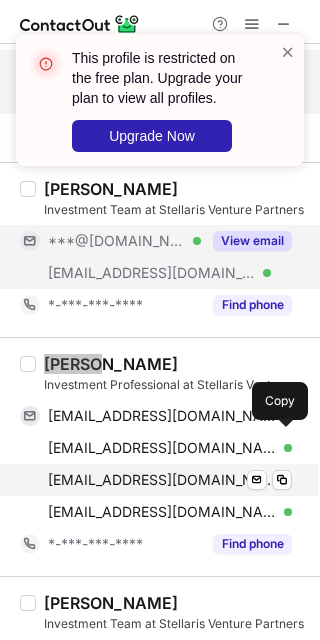 scroll, scrollTop: 133, scrollLeft: 0, axis: vertical 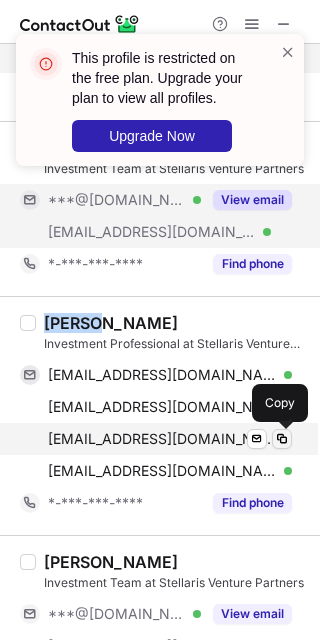 click at bounding box center (282, 439) 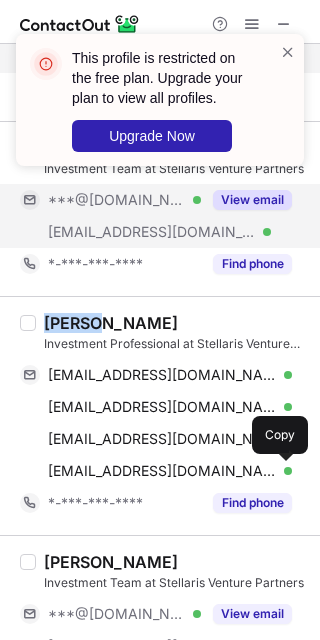 drag, startPoint x: 276, startPoint y: 477, endPoint x: 311, endPoint y: 439, distance: 51.662365 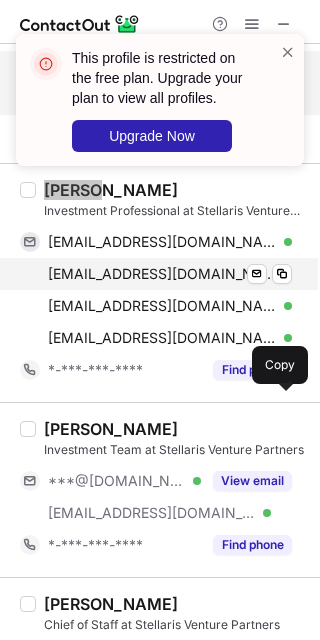 scroll, scrollTop: 400, scrollLeft: 0, axis: vertical 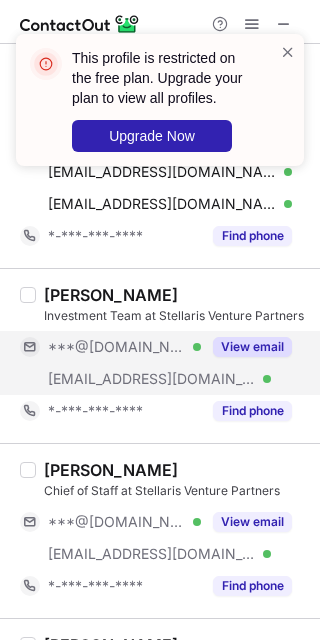 click on "View email" at bounding box center (252, 347) 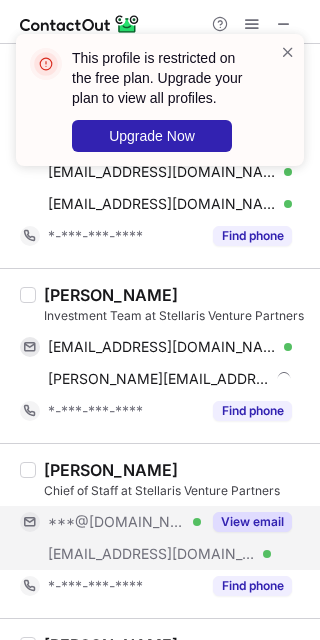 click on "View email" at bounding box center [252, 522] 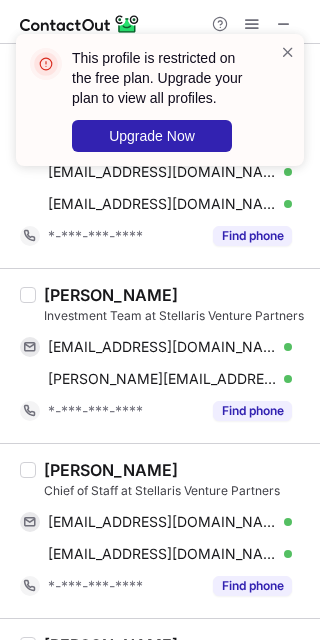 click on "Shreyan Puri" at bounding box center [111, 295] 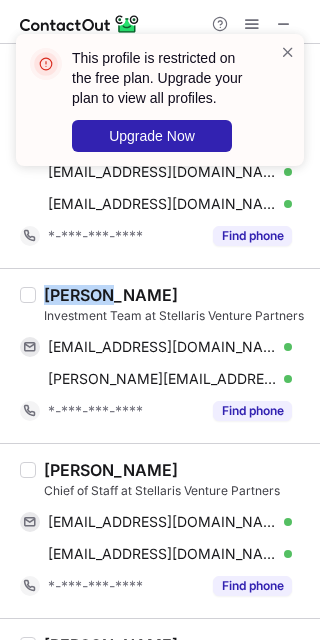 click on "Shreyan Puri" at bounding box center (111, 295) 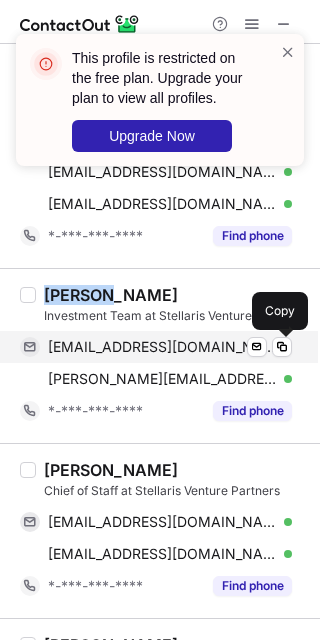 drag, startPoint x: 282, startPoint y: 345, endPoint x: 306, endPoint y: 341, distance: 24.33105 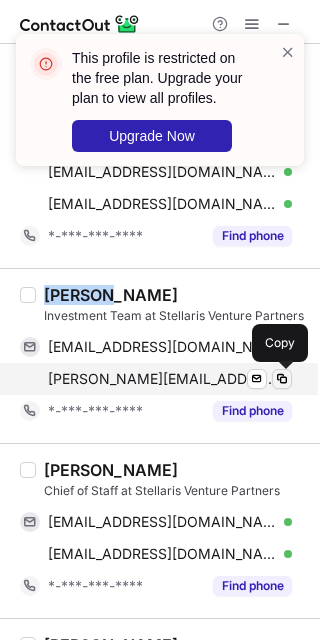 click at bounding box center [282, 379] 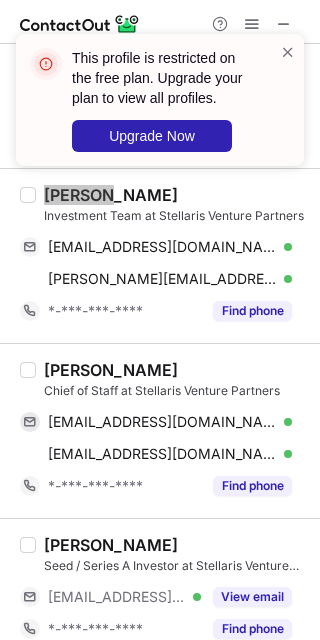 scroll, scrollTop: 533, scrollLeft: 0, axis: vertical 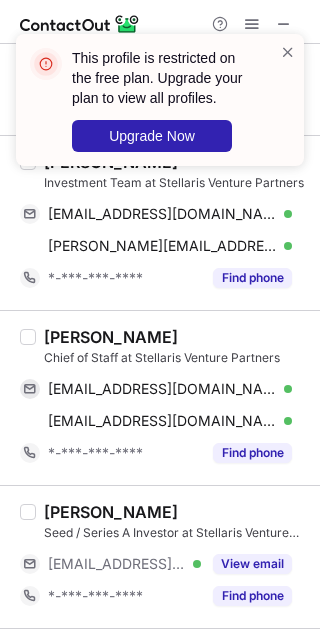click on "Aishwarya Makkar" at bounding box center [111, 337] 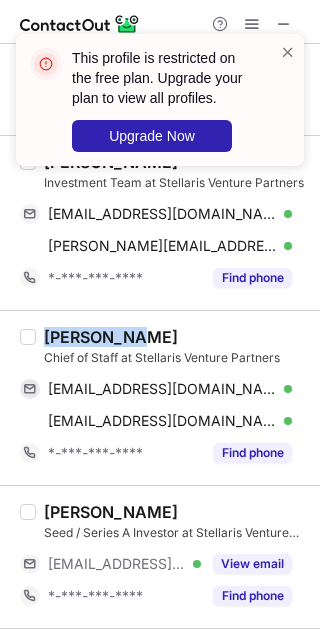 click on "Aishwarya Makkar" at bounding box center [111, 337] 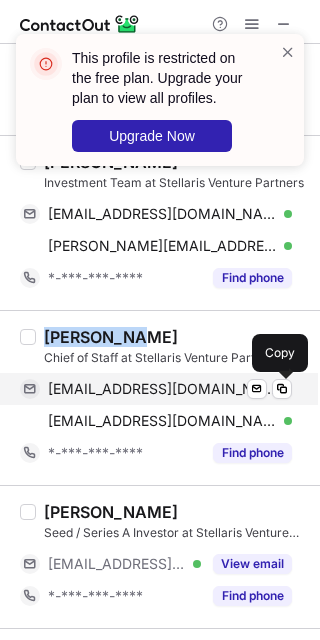 click at bounding box center [282, 389] 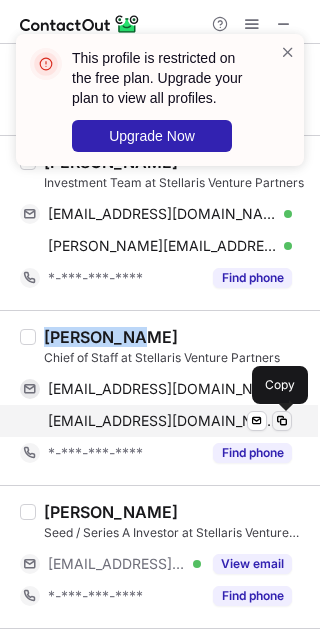 click at bounding box center [282, 421] 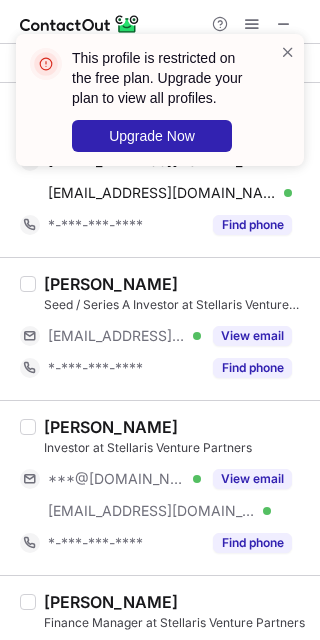scroll, scrollTop: 800, scrollLeft: 0, axis: vertical 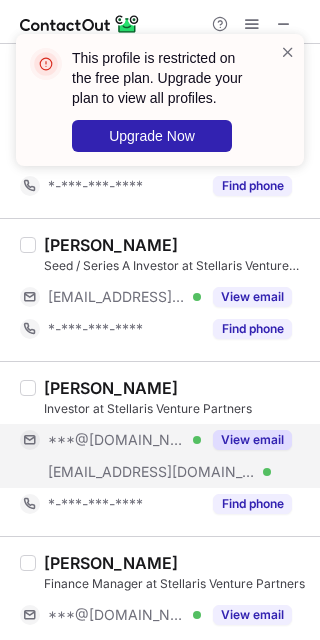 click on "View email" at bounding box center (252, 440) 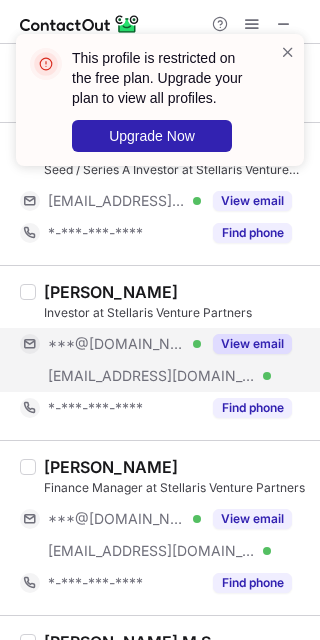 scroll, scrollTop: 933, scrollLeft: 0, axis: vertical 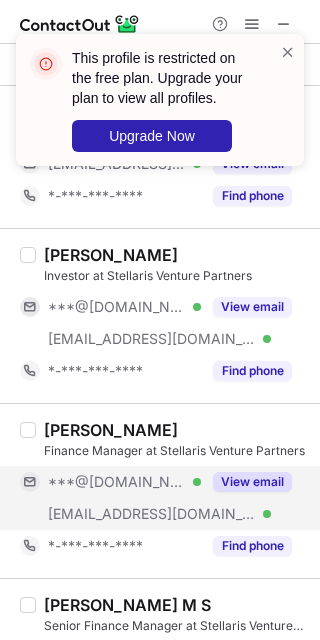 click on "View email" at bounding box center [252, 482] 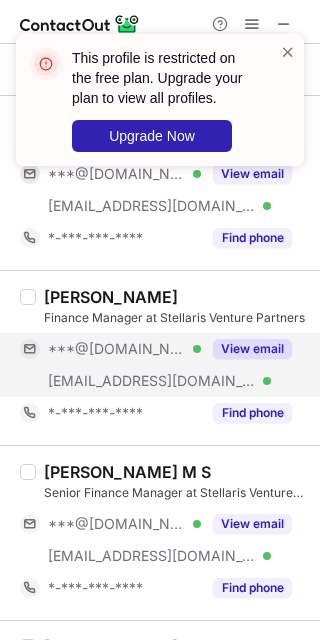 scroll, scrollTop: 1200, scrollLeft: 0, axis: vertical 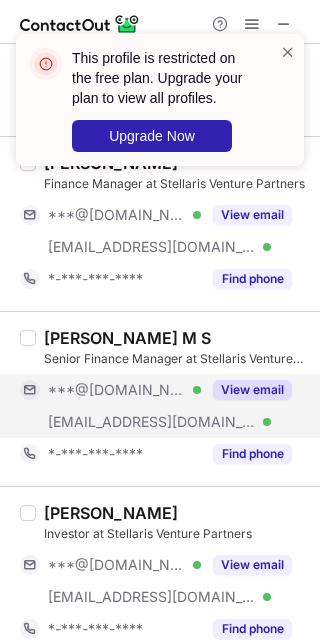 click on "View email" at bounding box center (246, 390) 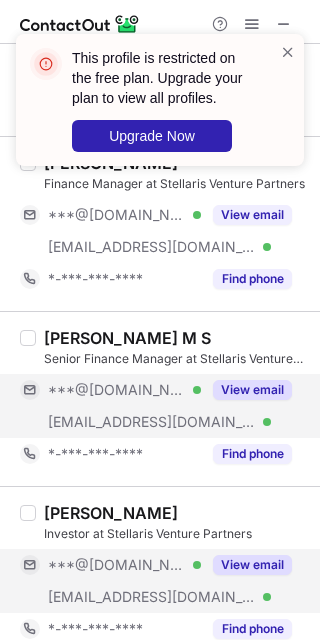click on "View email" at bounding box center (252, 565) 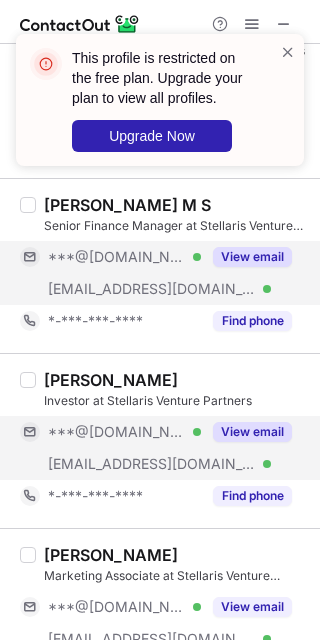 scroll, scrollTop: 1466, scrollLeft: 0, axis: vertical 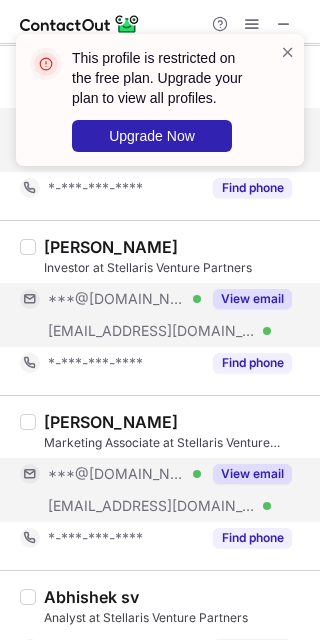click on "View email" at bounding box center [252, 474] 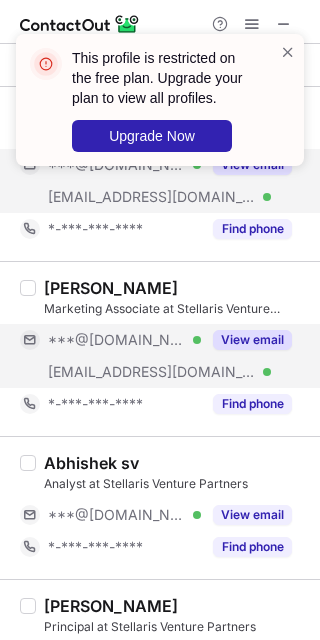 scroll, scrollTop: 1733, scrollLeft: 0, axis: vertical 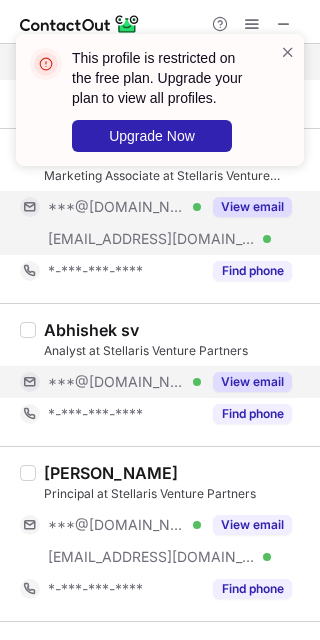 click on "View email" at bounding box center [252, 382] 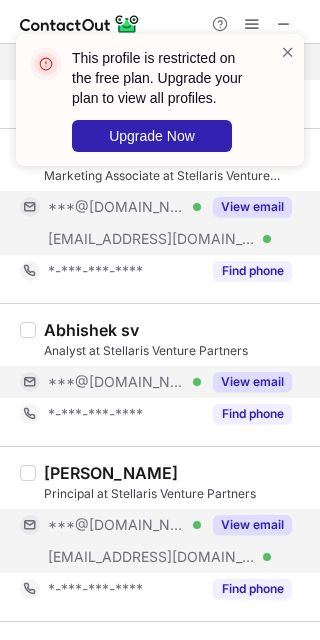 click on "View email" at bounding box center [246, 525] 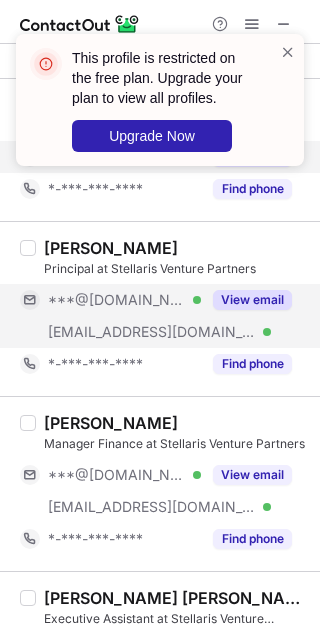 scroll, scrollTop: 2000, scrollLeft: 0, axis: vertical 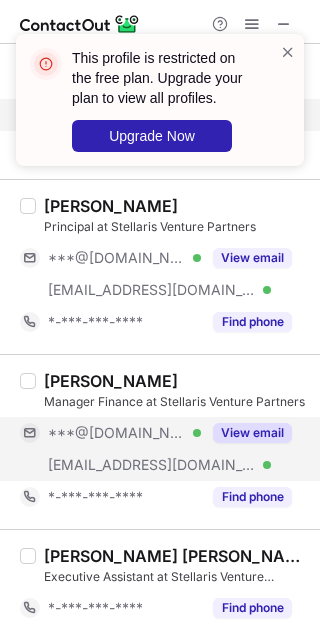 click on "View email" at bounding box center (252, 433) 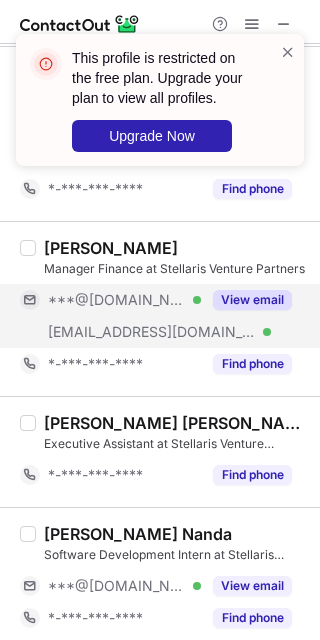 scroll, scrollTop: 2141, scrollLeft: 0, axis: vertical 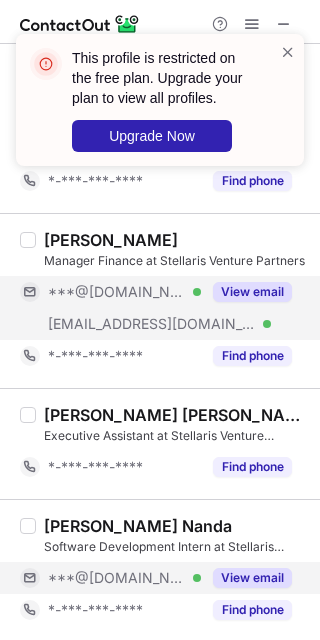 click on "View email" at bounding box center (252, 578) 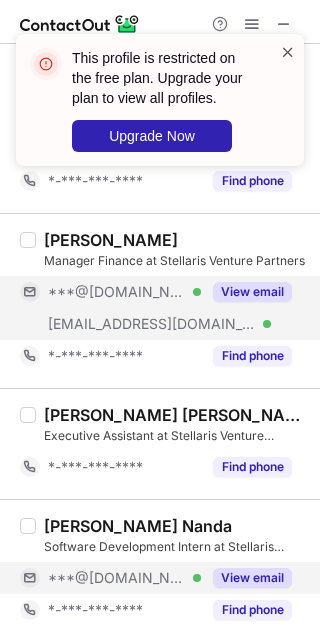 click at bounding box center [288, 52] 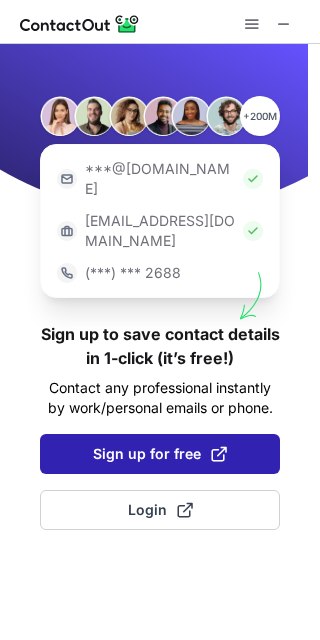 click on "Sign up for free" at bounding box center [160, 454] 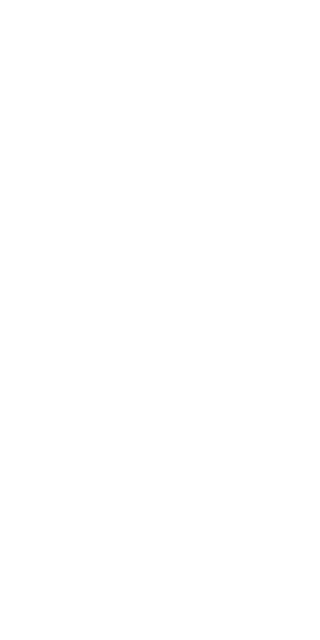 scroll, scrollTop: 0, scrollLeft: 0, axis: both 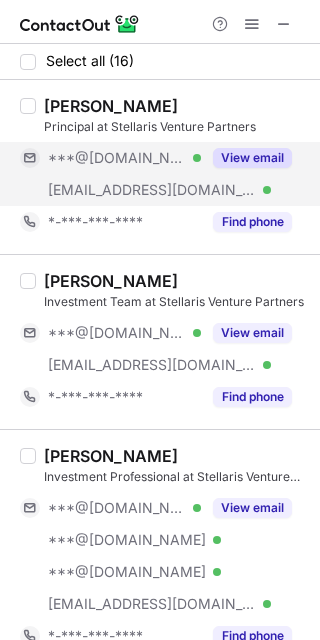 click on "View email" at bounding box center [252, 158] 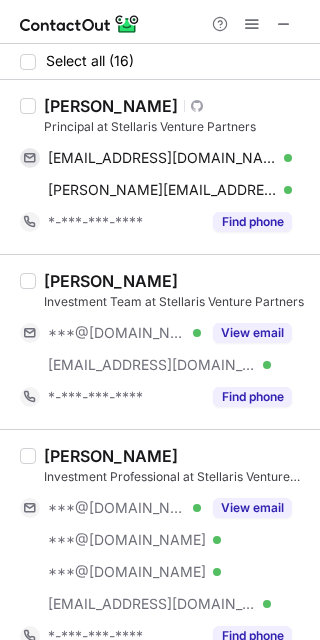 click on "Vardhan Dharnidharka" at bounding box center (111, 106) 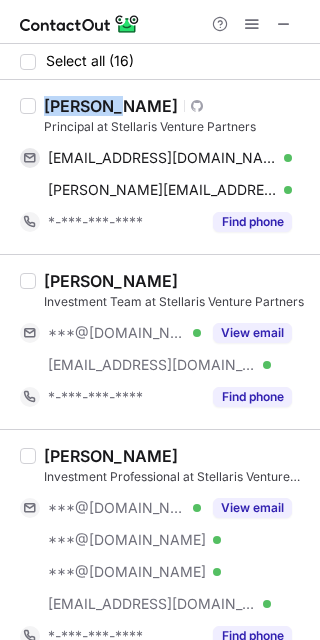 click on "Vardhan Dharnidharka" at bounding box center (111, 106) 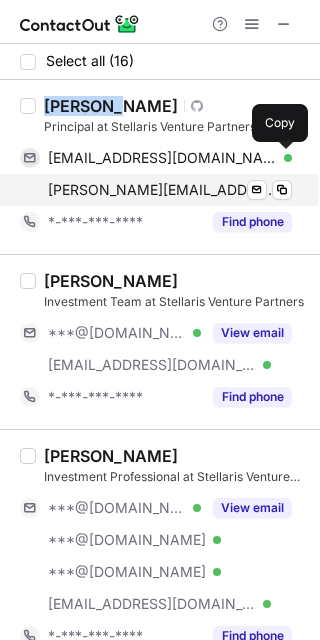 drag, startPoint x: 279, startPoint y: 157, endPoint x: 296, endPoint y: 198, distance: 44.38468 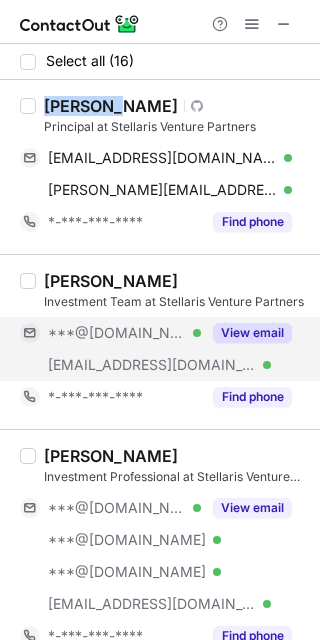 click on "View email" at bounding box center (252, 333) 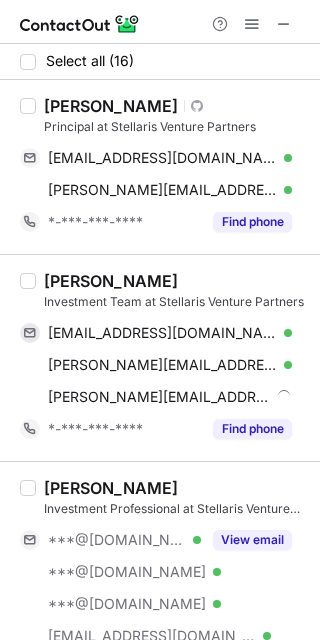click on "Swapnali Dalal" at bounding box center (111, 281) 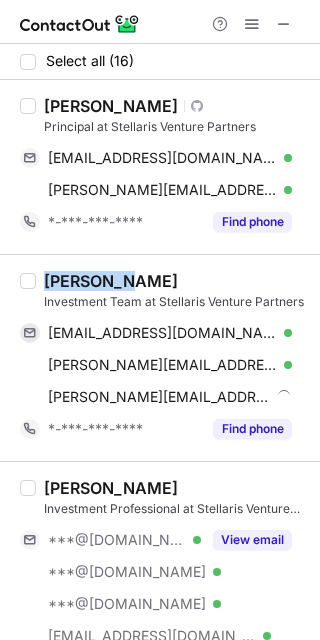 click on "Swapnali Dalal" at bounding box center (111, 281) 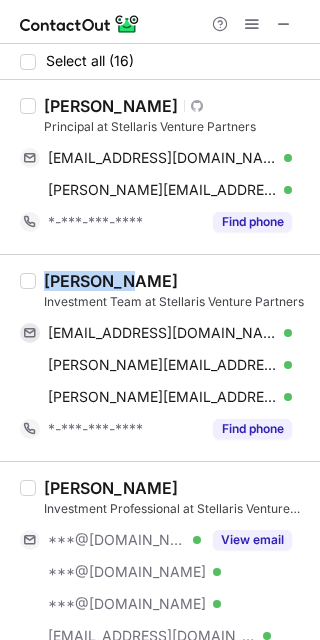 copy on "Swapnali" 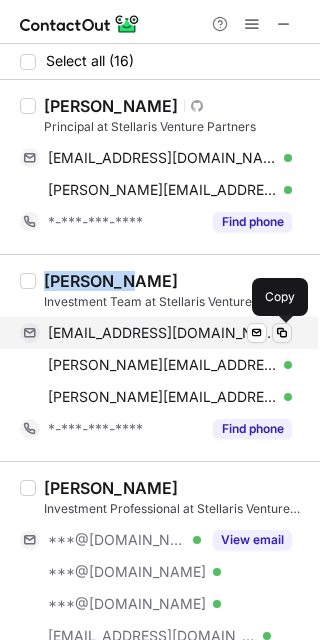 click at bounding box center (282, 333) 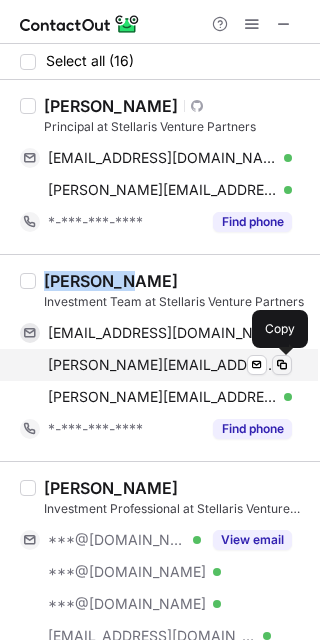 click at bounding box center (282, 365) 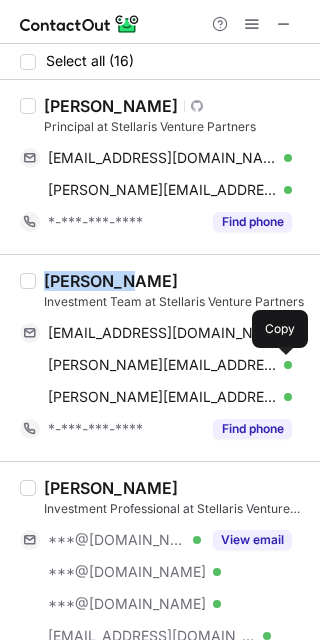 drag, startPoint x: 287, startPoint y: 362, endPoint x: 317, endPoint y: 461, distance: 103.44564 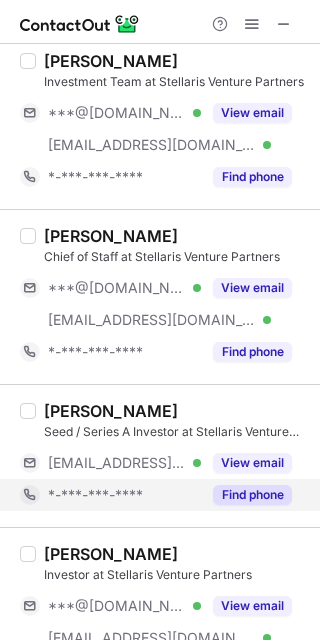 scroll, scrollTop: 800, scrollLeft: 0, axis: vertical 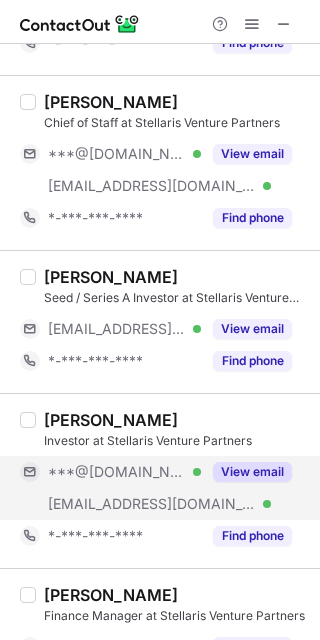 click on "View email" at bounding box center (252, 472) 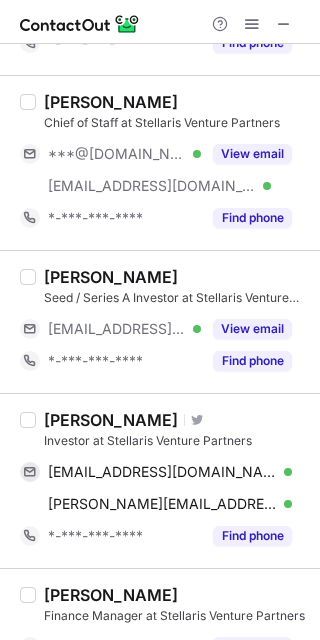 click on "Mayank Jain" at bounding box center [111, 420] 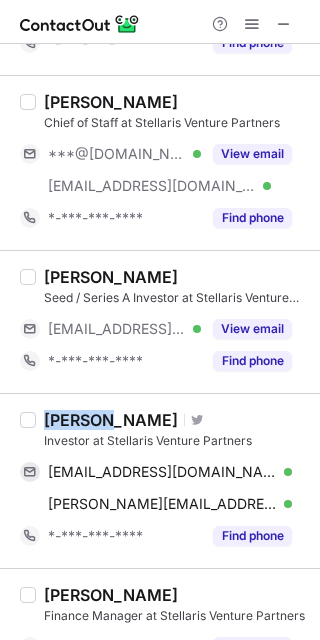 click on "Mayank Jain" at bounding box center [111, 420] 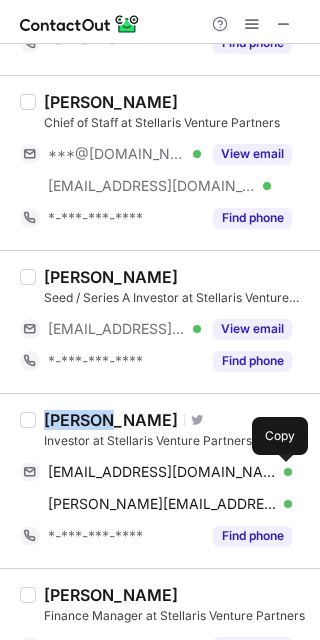 drag, startPoint x: 289, startPoint y: 474, endPoint x: 313, endPoint y: 487, distance: 27.294687 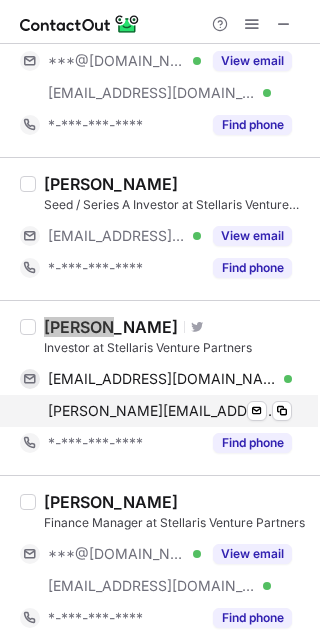 scroll, scrollTop: 933, scrollLeft: 0, axis: vertical 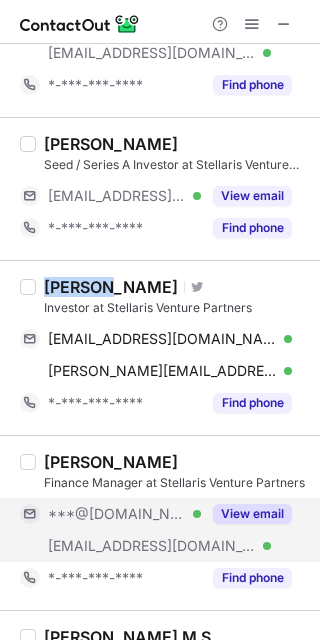 click on "View email" at bounding box center [252, 514] 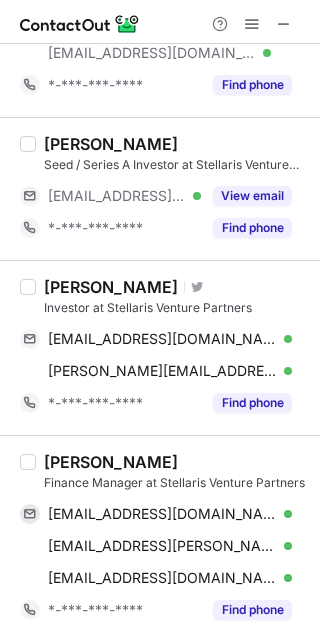 click on "Sneha Subramanian" at bounding box center (111, 462) 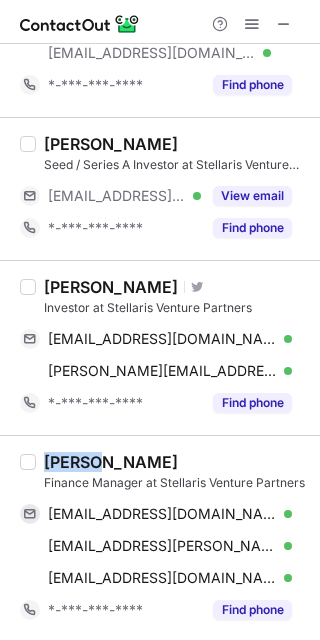click on "Sneha Subramanian" at bounding box center (111, 462) 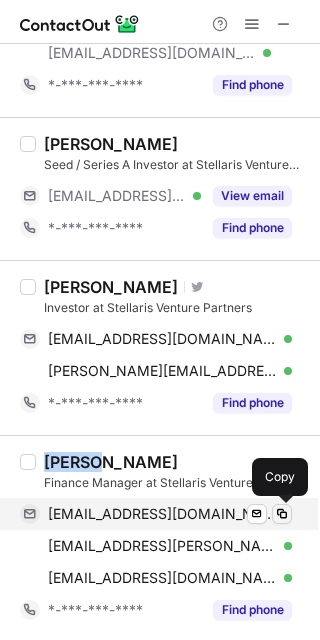 click at bounding box center (282, 514) 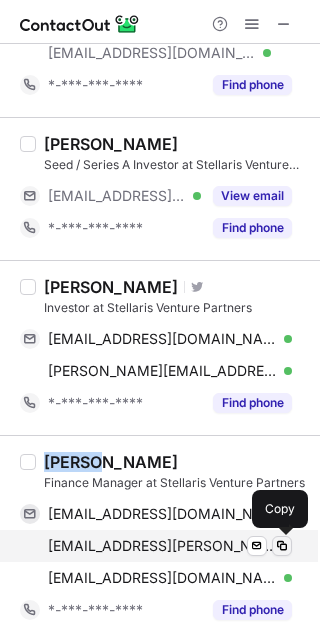 click at bounding box center (282, 546) 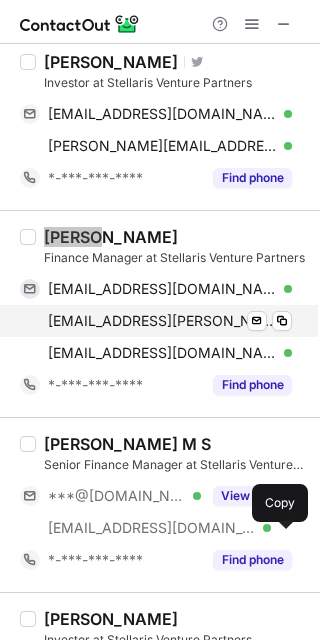 scroll, scrollTop: 1200, scrollLeft: 0, axis: vertical 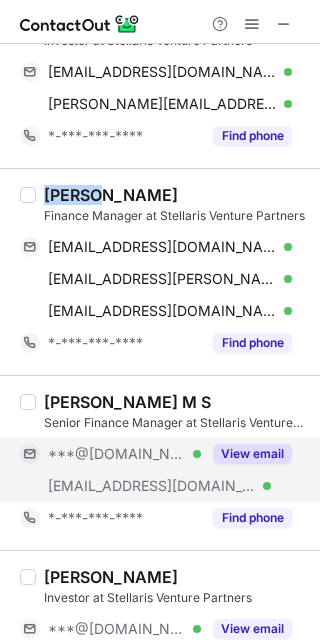 click on "View email" at bounding box center (252, 454) 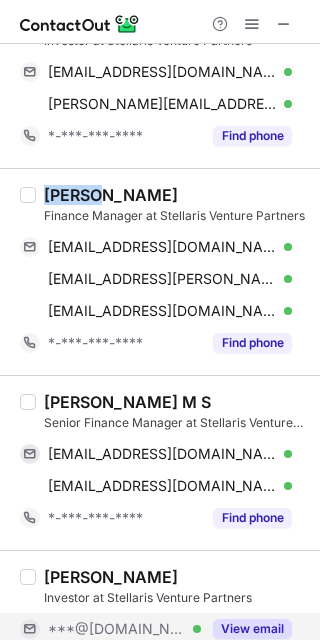 click on "View email" at bounding box center [252, 629] 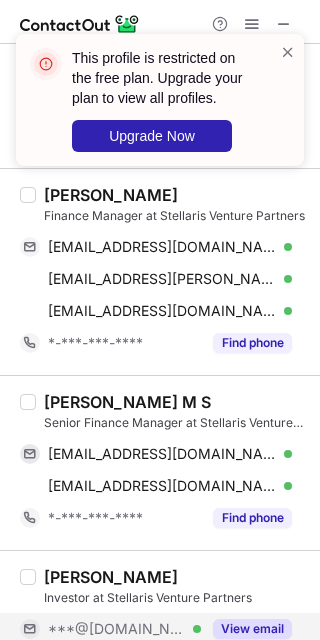 click on "Pradeep Singh M S" at bounding box center [127, 402] 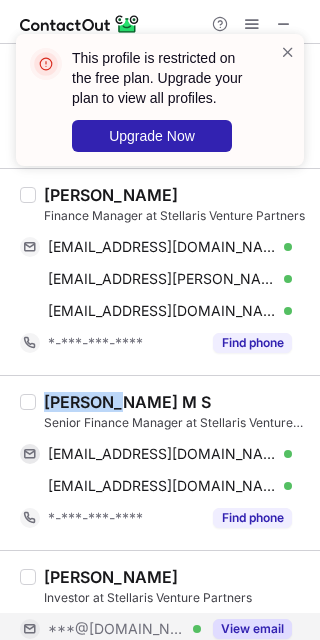 click on "Pradeep Singh M S" at bounding box center [127, 402] 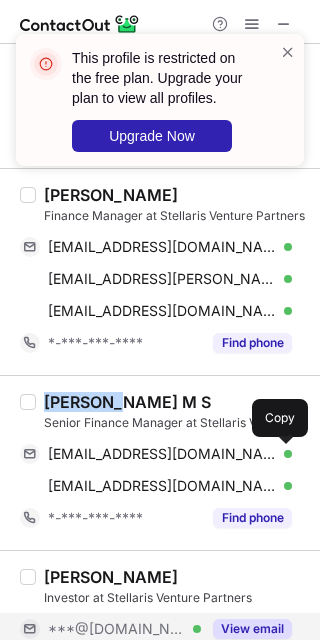 drag, startPoint x: 275, startPoint y: 447, endPoint x: 318, endPoint y: 501, distance: 69.02898 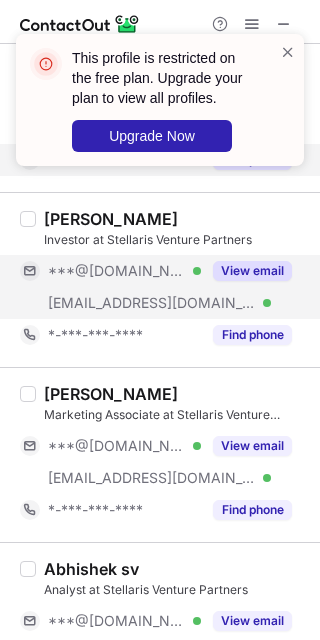 scroll, scrollTop: 1600, scrollLeft: 0, axis: vertical 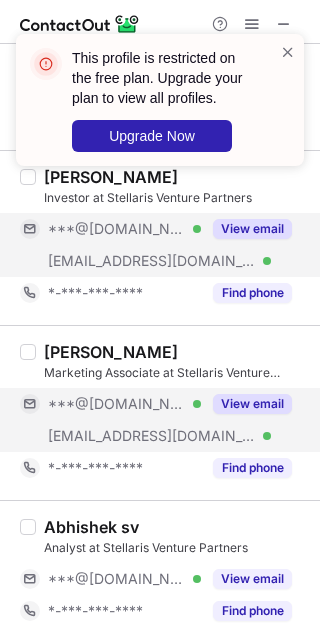 click on "View email" at bounding box center (252, 404) 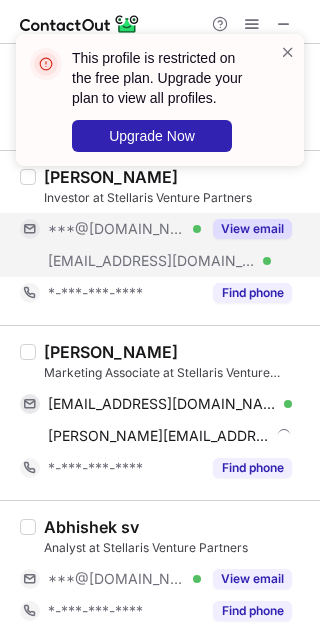 click on "Ranjani Srinivasan" at bounding box center (111, 352) 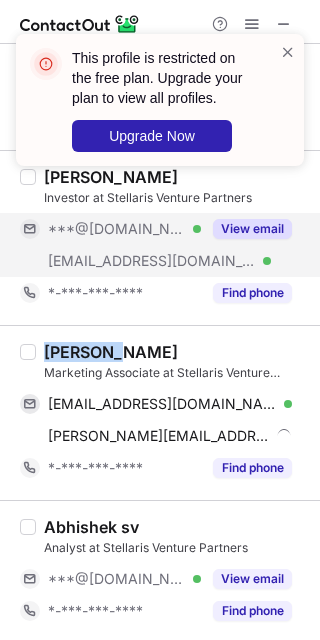 click on "Ranjani Srinivasan" at bounding box center [111, 352] 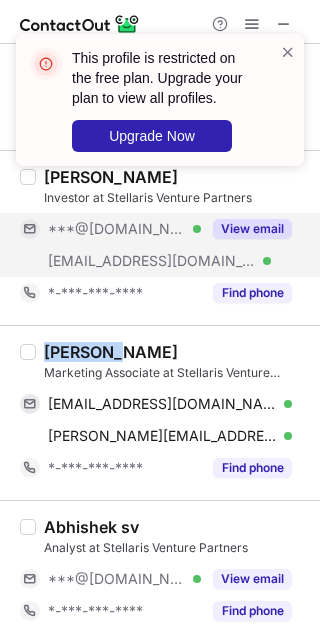 copy on "Ranjani" 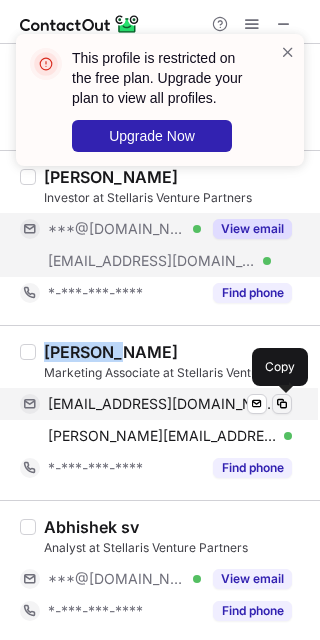 click at bounding box center (282, 404) 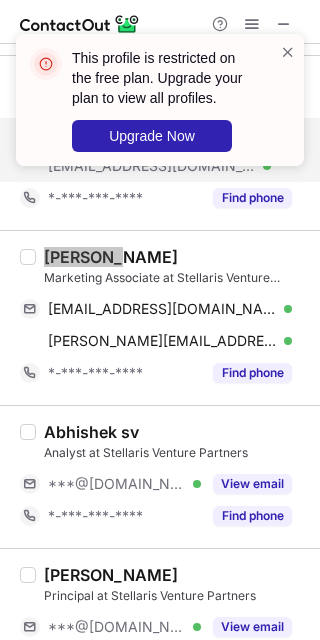 scroll, scrollTop: 1733, scrollLeft: 0, axis: vertical 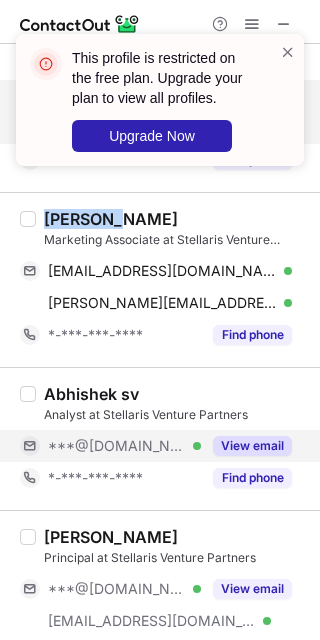 click on "View email" at bounding box center (252, 446) 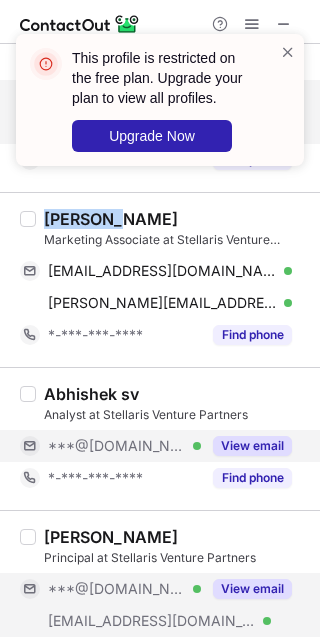 click on "View email" at bounding box center [252, 589] 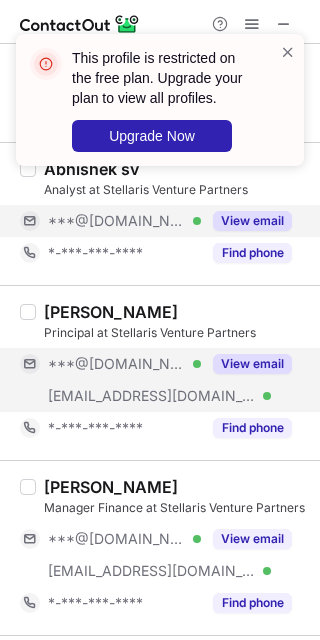 scroll, scrollTop: 2000, scrollLeft: 0, axis: vertical 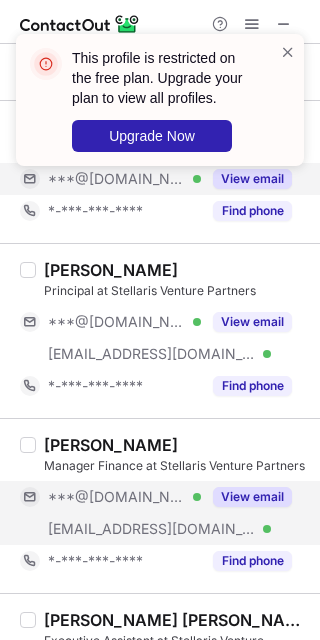 click on "View email" at bounding box center [252, 497] 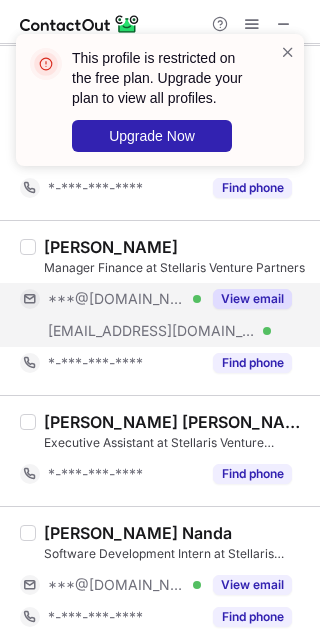 scroll, scrollTop: 2205, scrollLeft: 0, axis: vertical 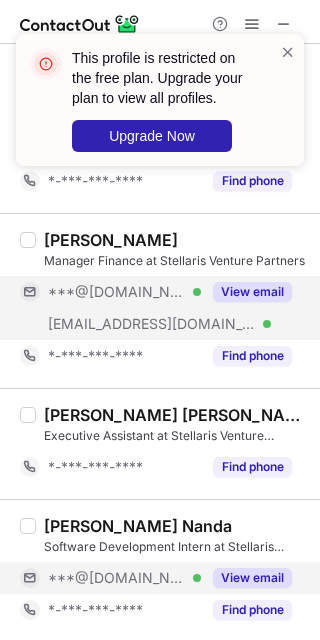 click on "View email" at bounding box center [246, 578] 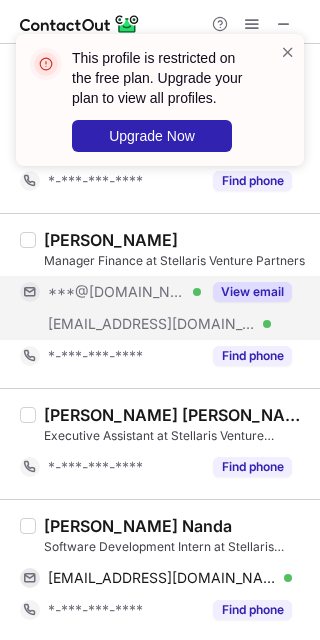 click on "Tanmay Rai Nanda" at bounding box center [138, 526] 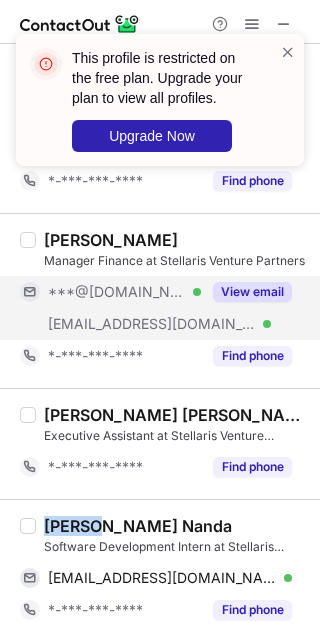 click on "Tanmay Rai Nanda" at bounding box center (138, 526) 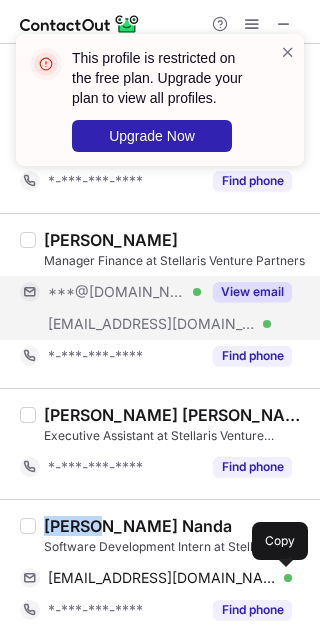 drag, startPoint x: 280, startPoint y: 572, endPoint x: 311, endPoint y: 571, distance: 31.016125 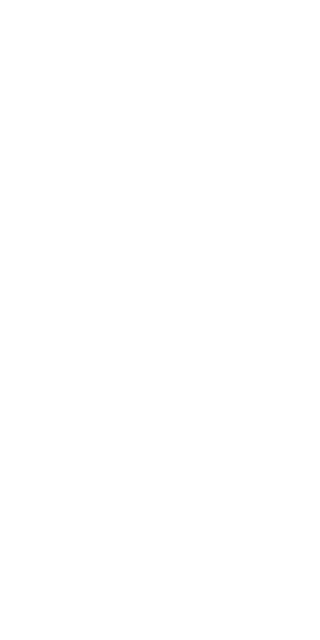 scroll, scrollTop: 0, scrollLeft: 0, axis: both 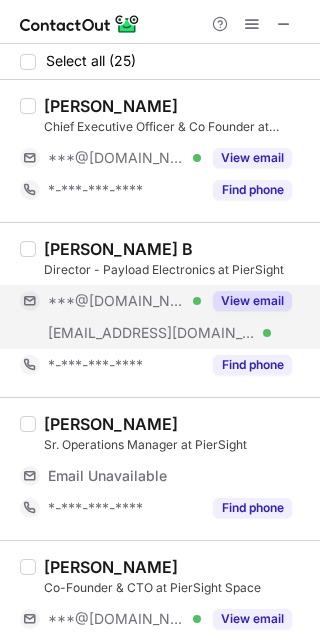 click on "View email" at bounding box center (246, 301) 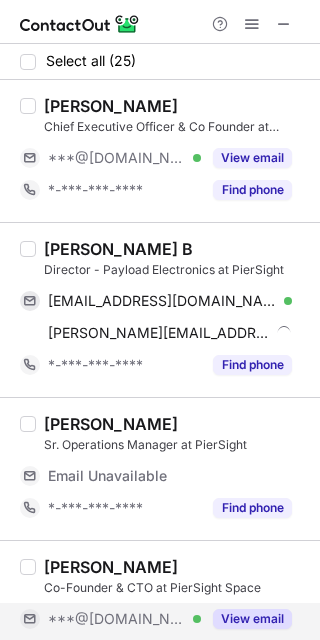 click on "View email" at bounding box center (252, 619) 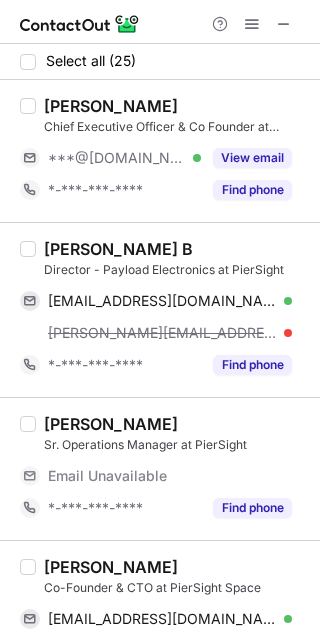 click on "Obulreddy B" at bounding box center [118, 249] 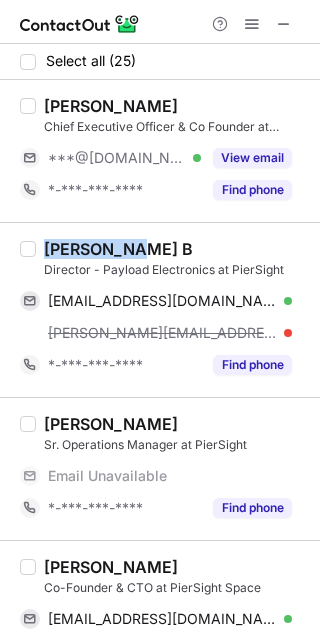 click on "Obulreddy B" at bounding box center (118, 249) 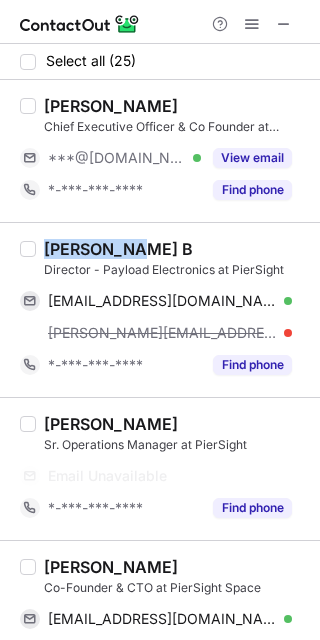 copy on "Obulreddy" 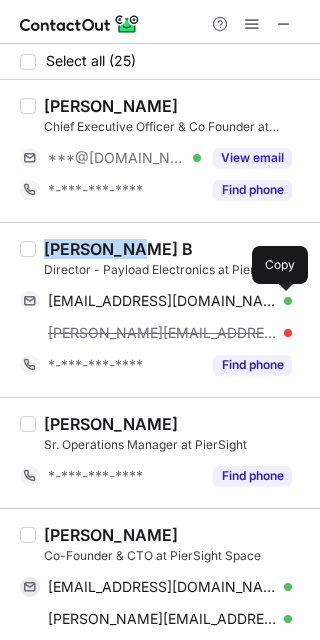 drag, startPoint x: 279, startPoint y: 301, endPoint x: 311, endPoint y: 278, distance: 39.40812 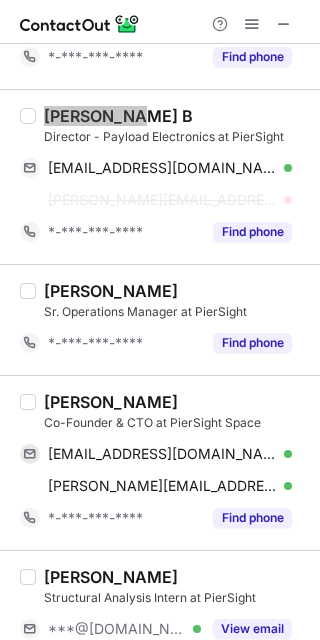 scroll, scrollTop: 266, scrollLeft: 0, axis: vertical 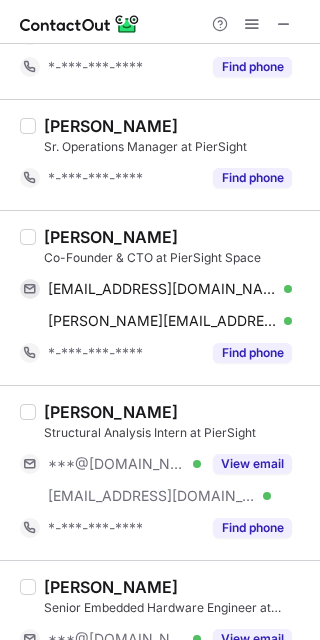 click on "Vinit Bansal" at bounding box center [111, 237] 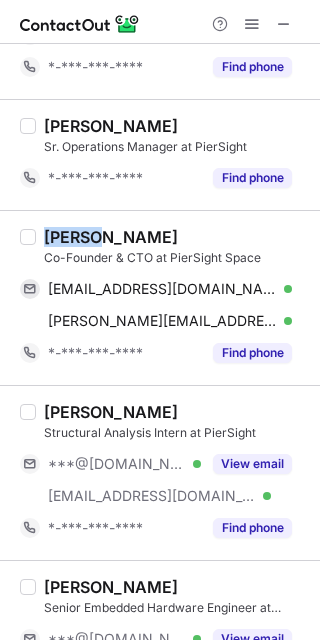click on "Vinit Bansal" at bounding box center [111, 237] 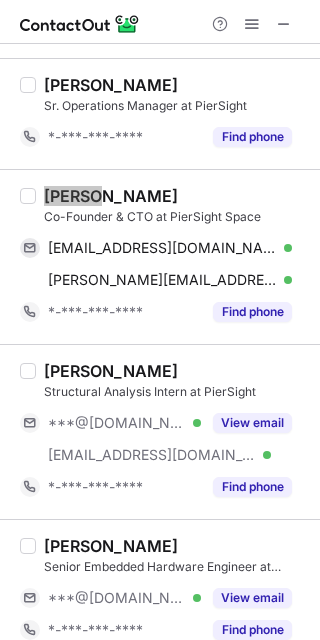 scroll, scrollTop: 266, scrollLeft: 0, axis: vertical 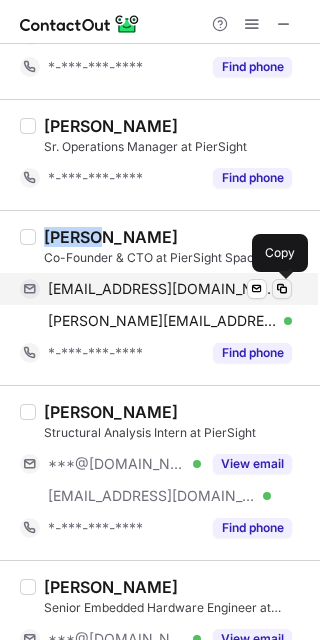 click at bounding box center [282, 289] 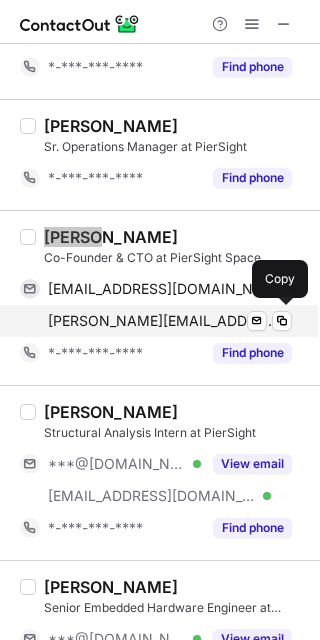 scroll, scrollTop: 400, scrollLeft: 0, axis: vertical 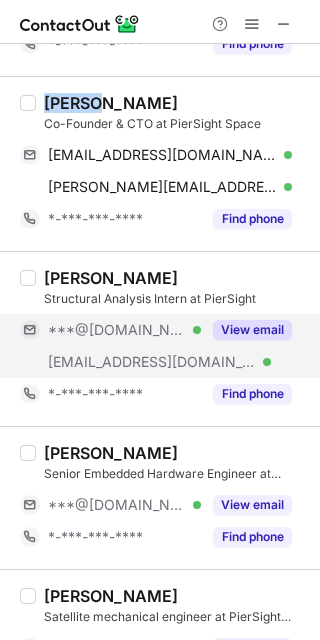 click on "View email" at bounding box center (252, 330) 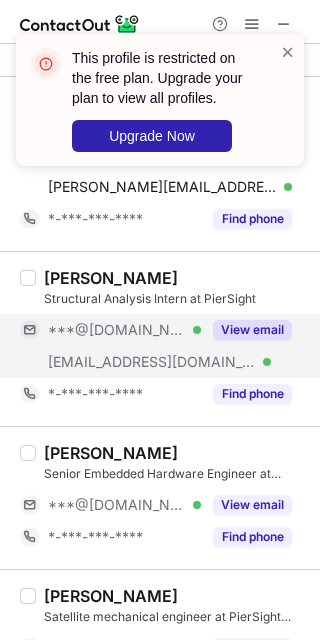 scroll, scrollTop: 533, scrollLeft: 0, axis: vertical 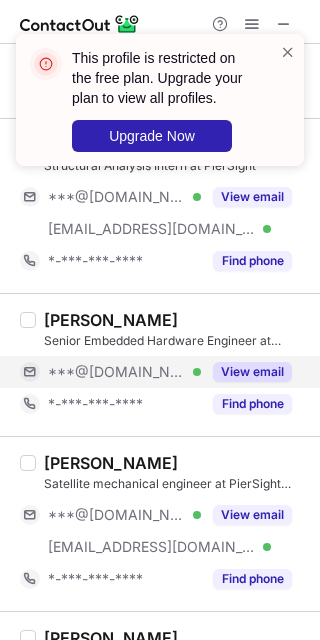 click on "View email" at bounding box center [252, 372] 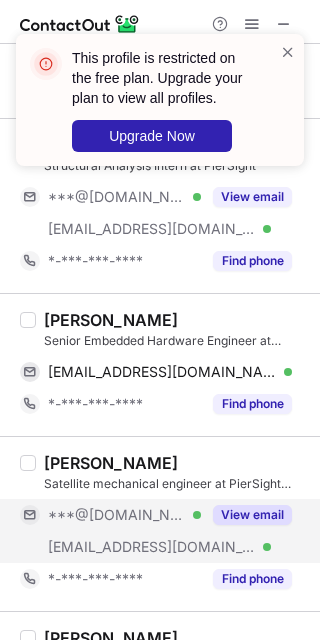 click on "View email" at bounding box center (246, 515) 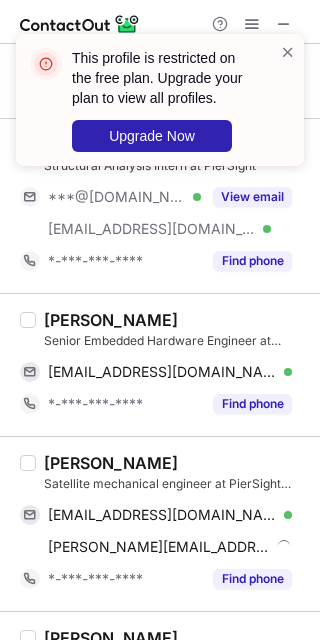 click on "Garima Dubey" at bounding box center [111, 320] 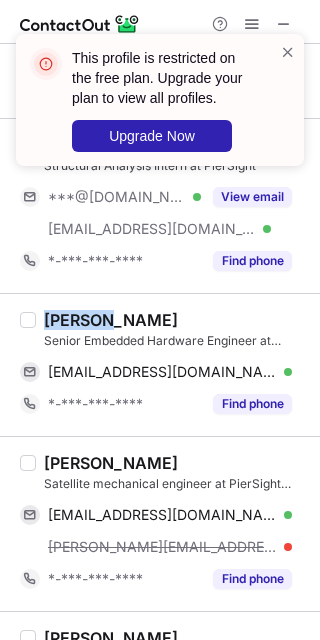 click on "Garima Dubey" at bounding box center [111, 320] 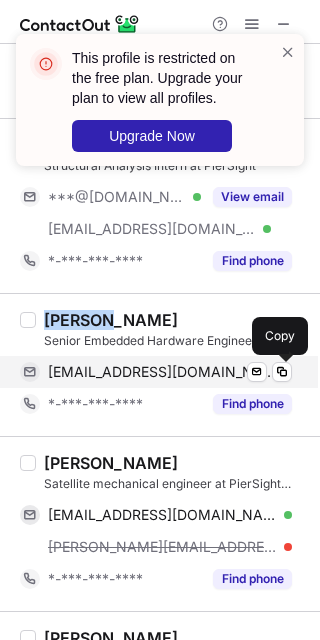 click at bounding box center (282, 372) 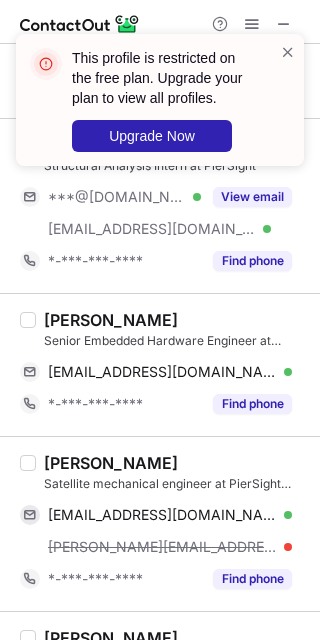 click on "Tanmay Singhal" at bounding box center [111, 463] 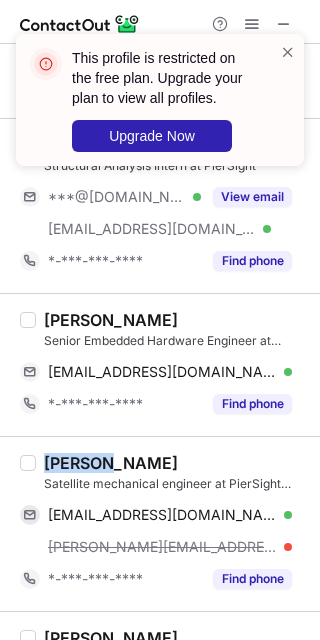 click on "Tanmay Singhal" at bounding box center [111, 463] 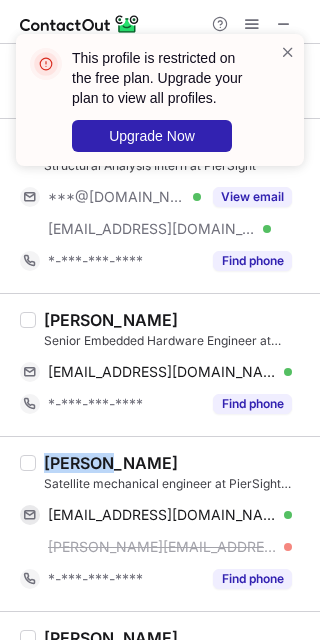 copy on "Tanmay" 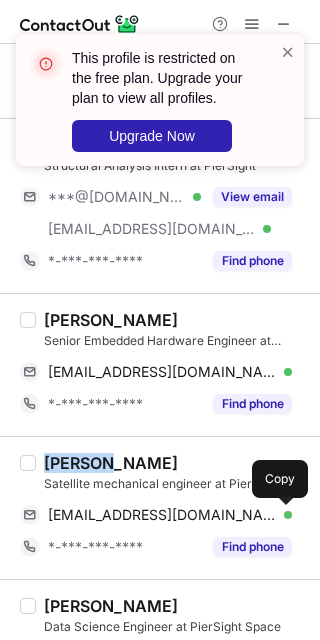 drag, startPoint x: 279, startPoint y: 513, endPoint x: 315, endPoint y: 501, distance: 37.94733 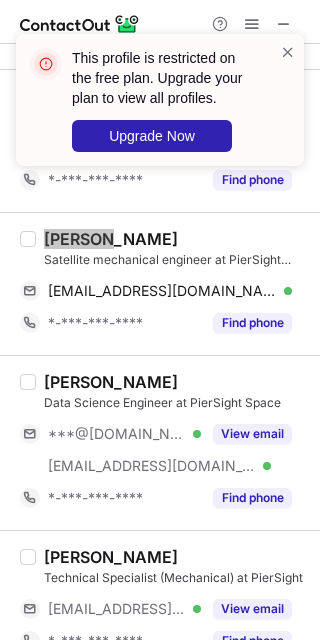 scroll, scrollTop: 800, scrollLeft: 0, axis: vertical 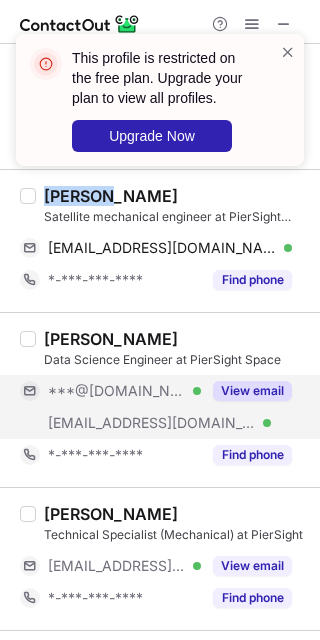 click on "View email" at bounding box center (252, 391) 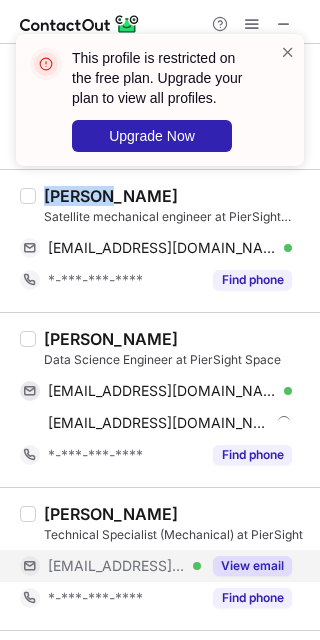 click on "View email" at bounding box center [252, 566] 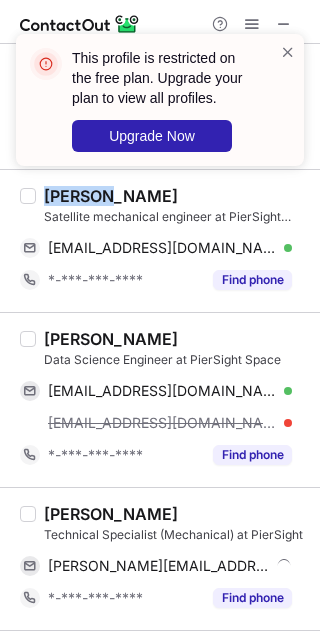 click on "Hamish D'souza" at bounding box center [111, 339] 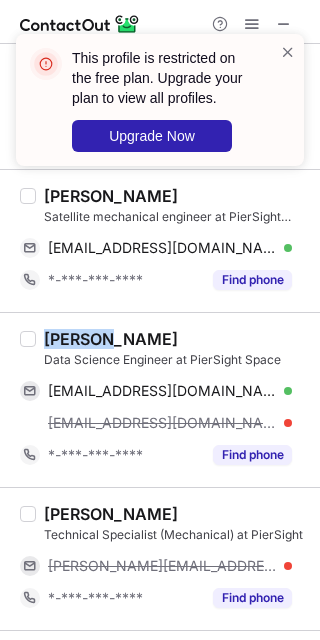click on "Hamish D'souza" at bounding box center (111, 339) 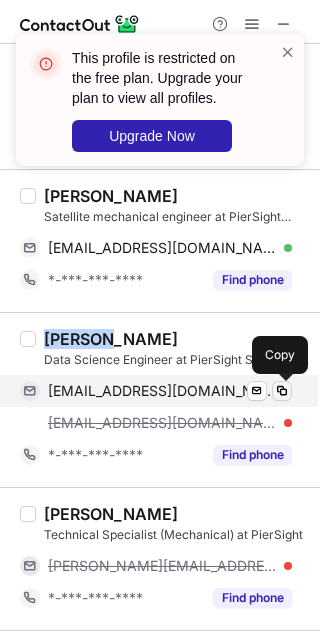 click at bounding box center (282, 391) 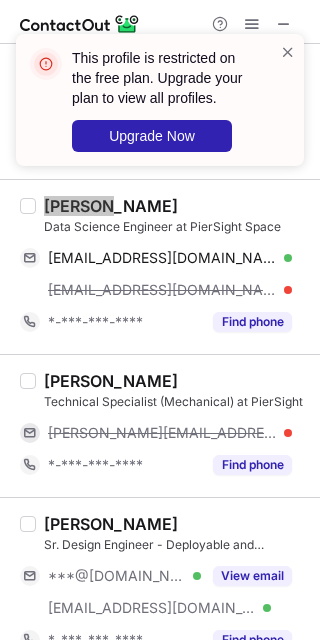 scroll, scrollTop: 1066, scrollLeft: 0, axis: vertical 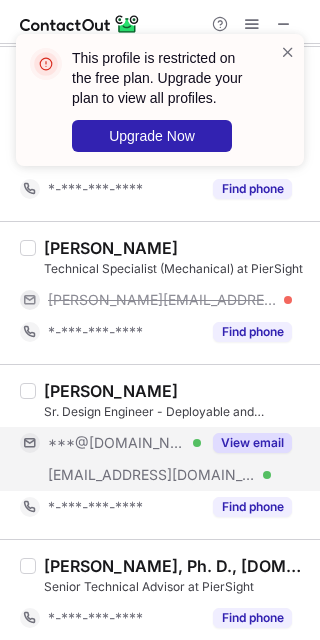 click on "View email" at bounding box center [252, 443] 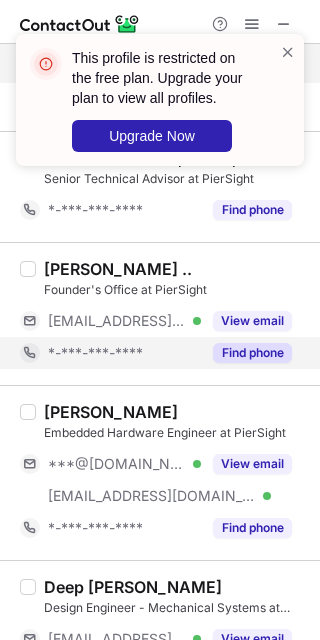scroll, scrollTop: 1466, scrollLeft: 0, axis: vertical 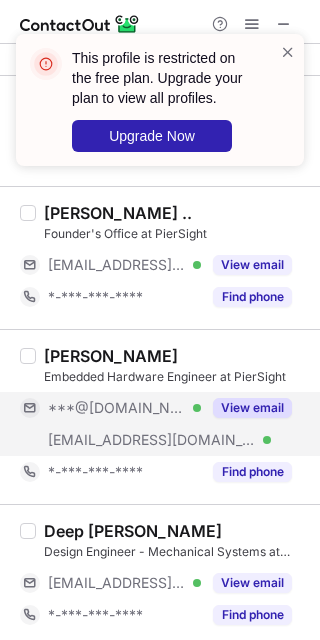 click on "View email" at bounding box center [246, 408] 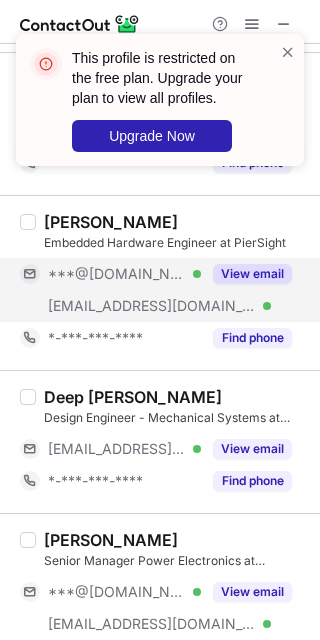 scroll, scrollTop: 1733, scrollLeft: 0, axis: vertical 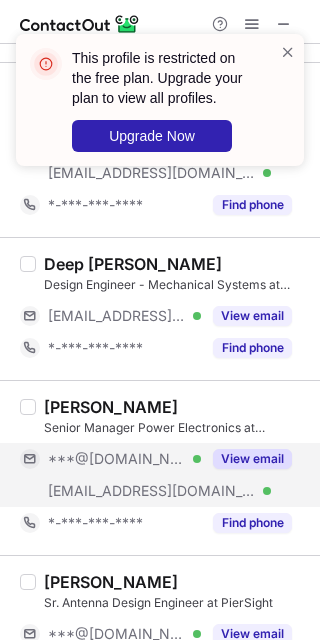 click on "View email" at bounding box center [252, 459] 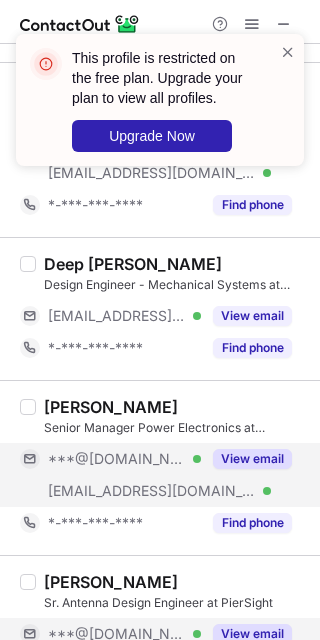 click on "View email" at bounding box center [246, 634] 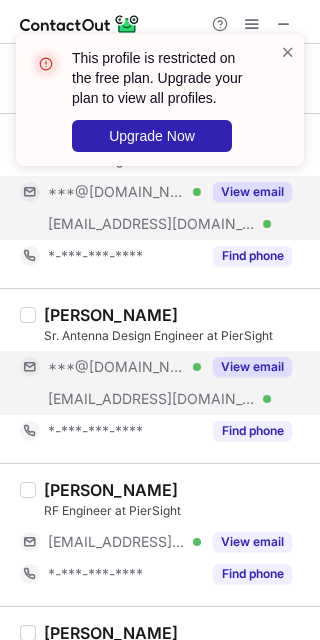 scroll, scrollTop: 2133, scrollLeft: 0, axis: vertical 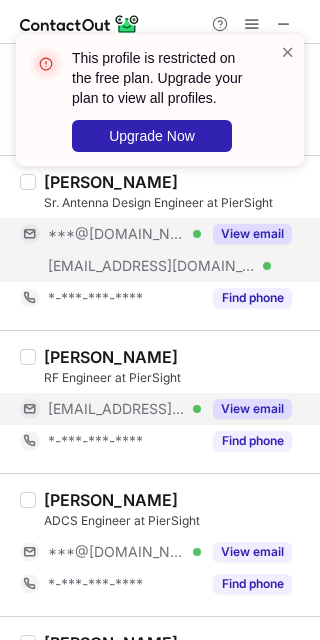 click on "View email" at bounding box center [246, 409] 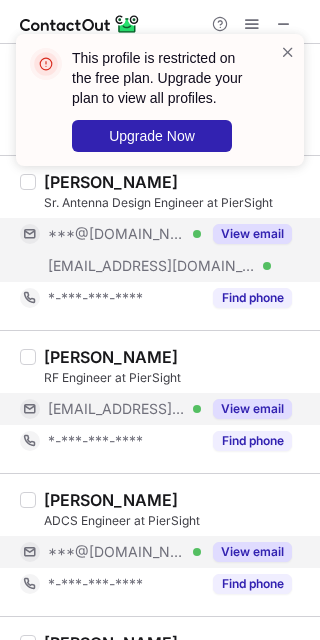 click on "View email" at bounding box center [252, 552] 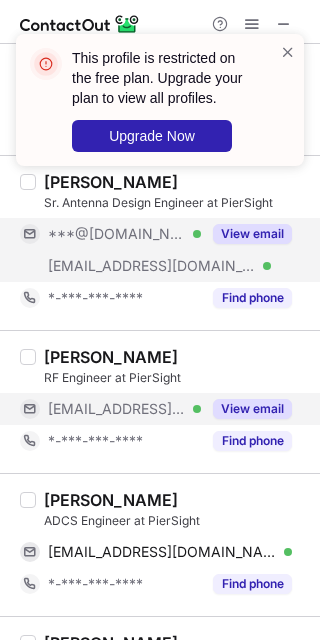 scroll, scrollTop: 2266, scrollLeft: 0, axis: vertical 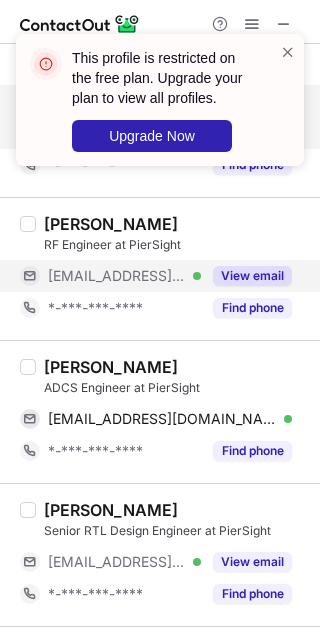 click on "Atharv Hardikar" at bounding box center [111, 367] 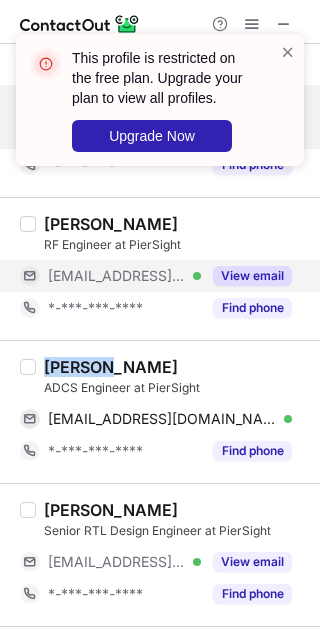 click on "Atharv Hardikar" at bounding box center (111, 367) 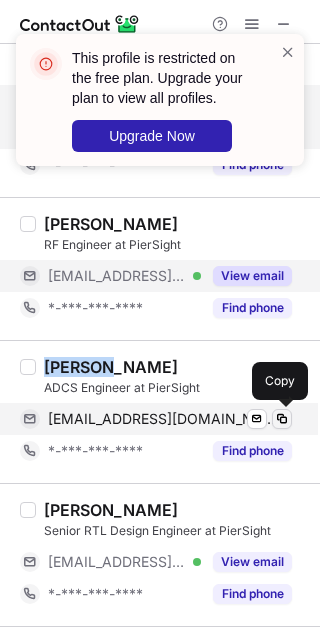click at bounding box center [282, 419] 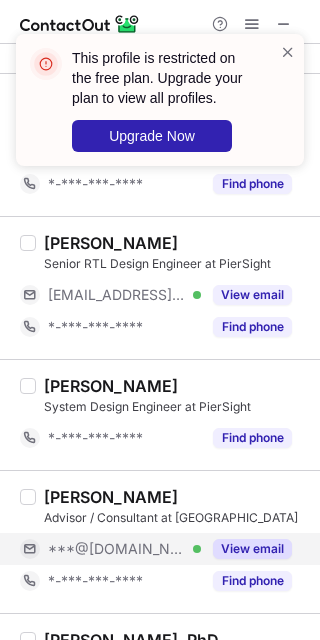 scroll, scrollTop: 2666, scrollLeft: 0, axis: vertical 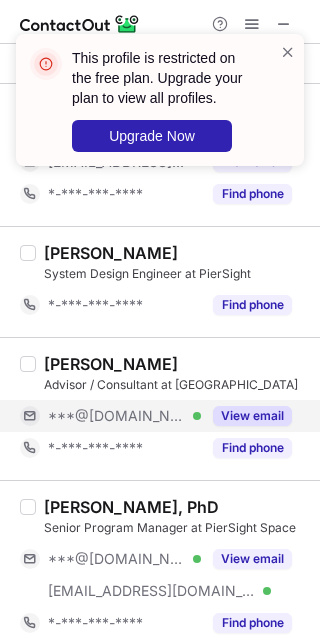 click on "View email" at bounding box center [252, 416] 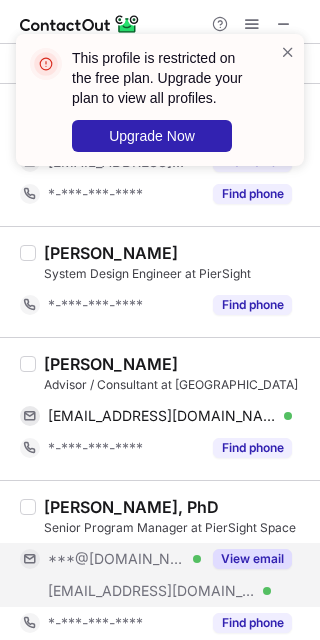 click on "View email" at bounding box center [252, 559] 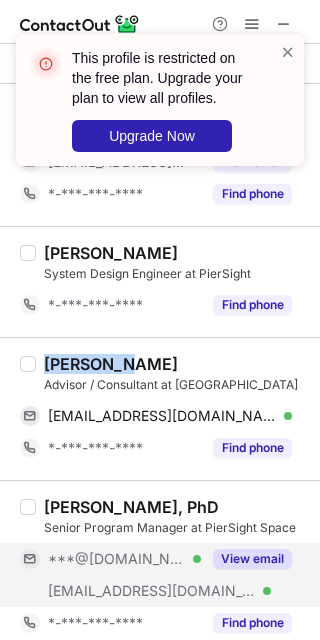 click on "Yashwini B." at bounding box center (111, 364) 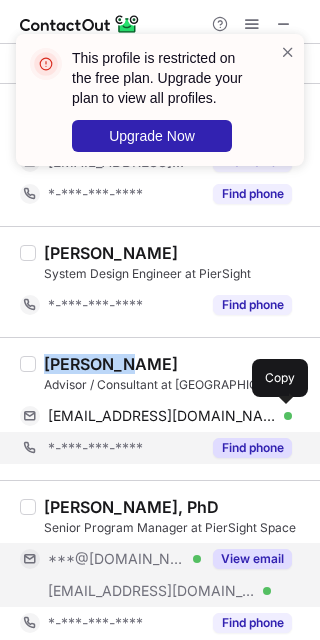 drag, startPoint x: 288, startPoint y: 415, endPoint x: 295, endPoint y: 446, distance: 31.780497 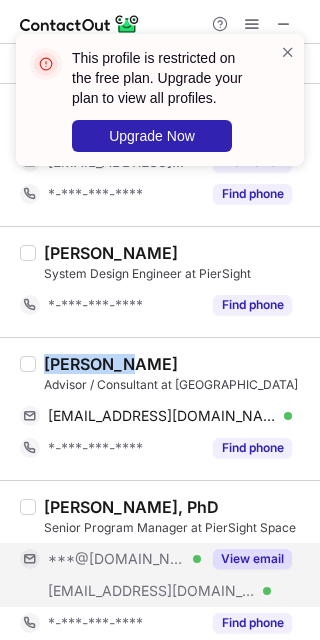 click on "View email" at bounding box center [252, 559] 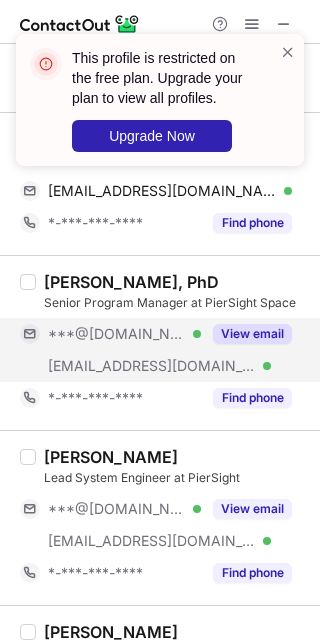 scroll, scrollTop: 2933, scrollLeft: 0, axis: vertical 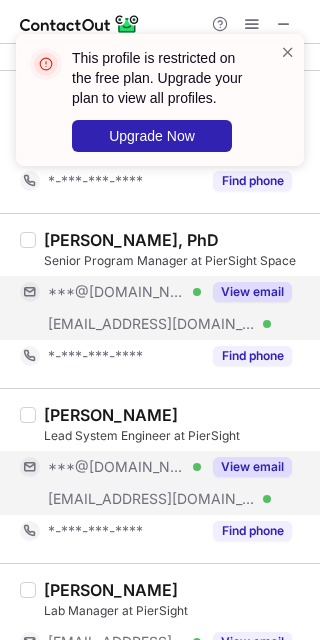 click on "View email" at bounding box center [246, 467] 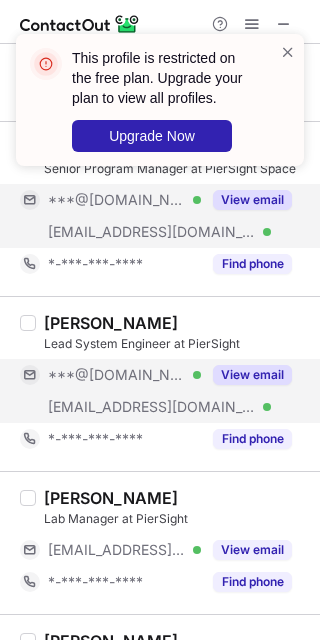scroll, scrollTop: 3066, scrollLeft: 0, axis: vertical 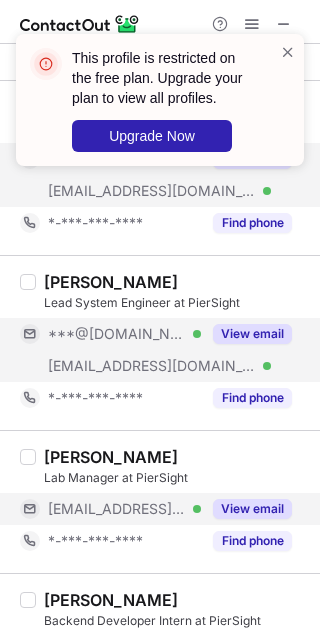 click on "View email" at bounding box center (252, 509) 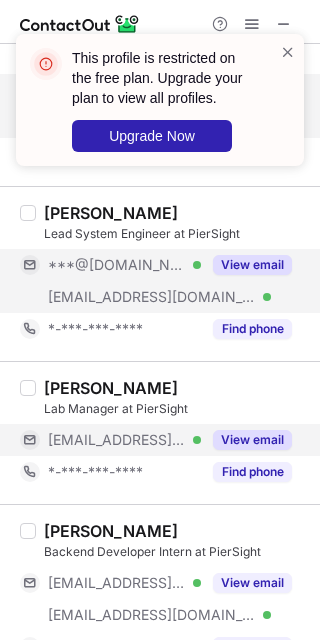 scroll, scrollTop: 3170, scrollLeft: 0, axis: vertical 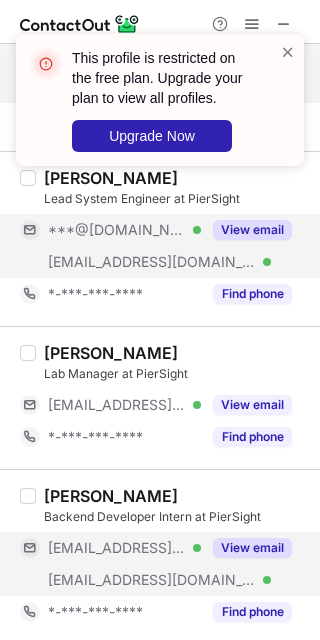 click on "View email" at bounding box center [252, 548] 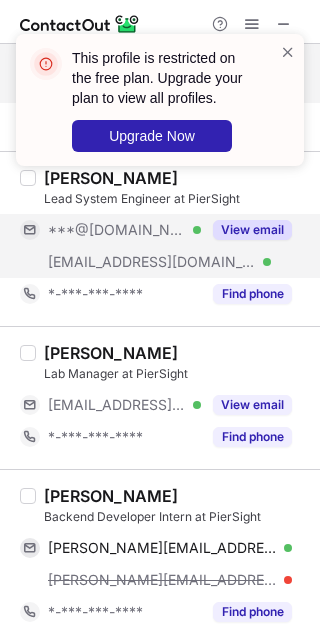 click on "Niral Ajmera" at bounding box center (111, 496) 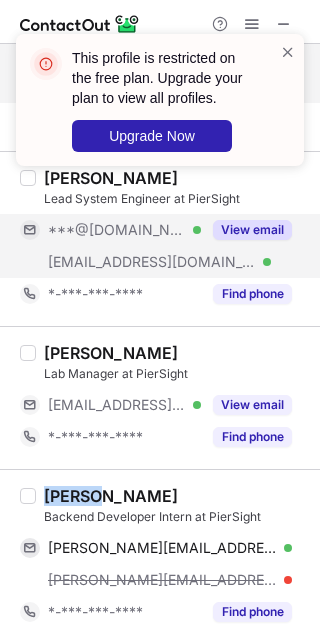 click on "Niral Ajmera" at bounding box center [111, 496] 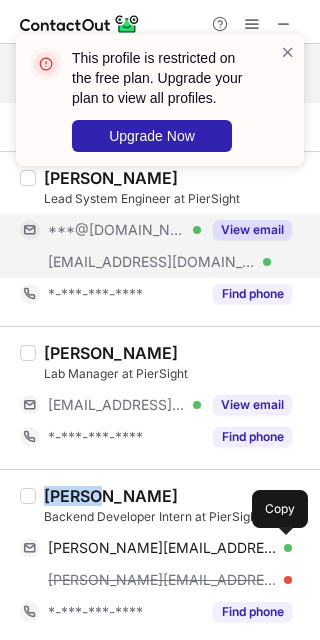 drag, startPoint x: 282, startPoint y: 543, endPoint x: 316, endPoint y: 503, distance: 52.49762 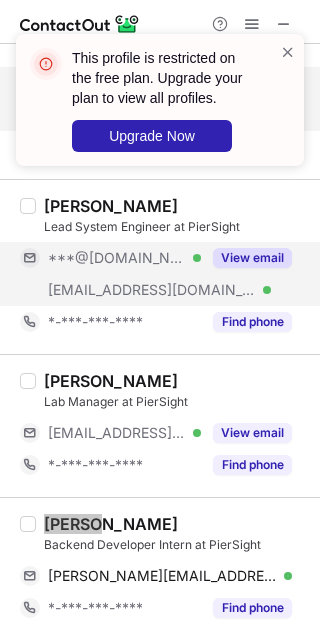 scroll, scrollTop: 3138, scrollLeft: 0, axis: vertical 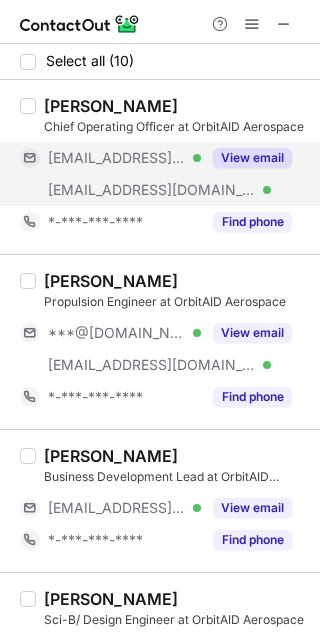 click on "View email" at bounding box center (252, 158) 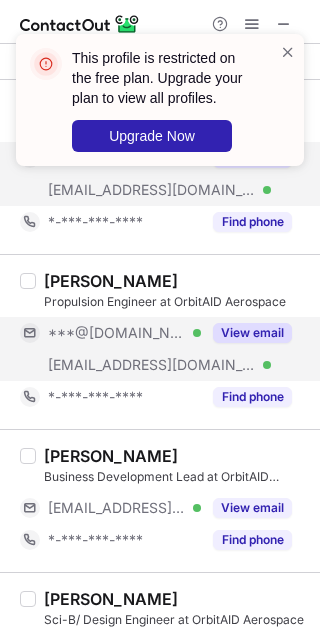 click on "View email" at bounding box center [252, 333] 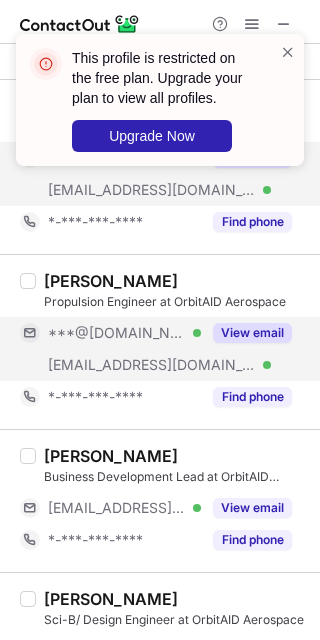 click on "[PERSON_NAME] Business Development Lead at OrbitAID Aerospace [EMAIL_ADDRESS][DOMAIN_NAME] Verified View email *-***-***-**** Find phone" at bounding box center (172, 501) 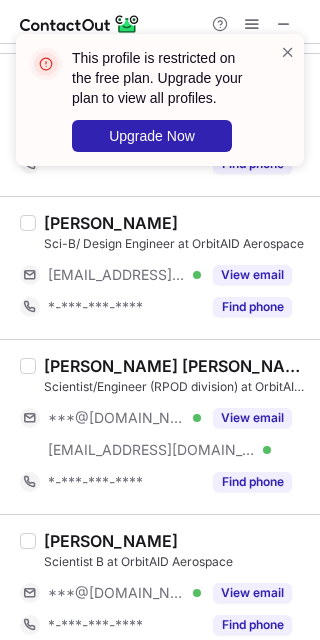scroll, scrollTop: 400, scrollLeft: 0, axis: vertical 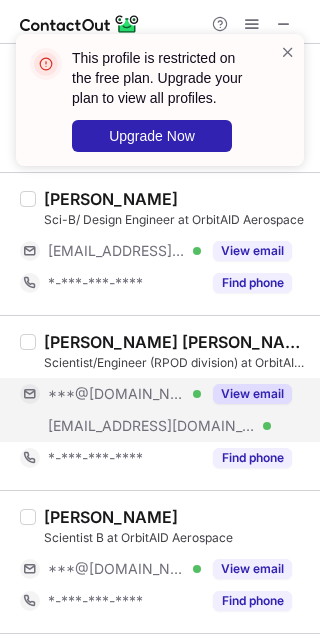 click on "View email" at bounding box center (252, 394) 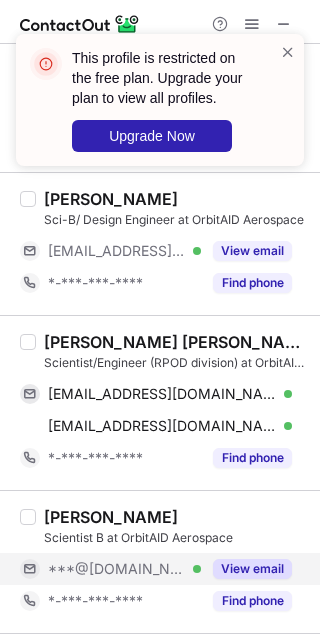 click on "View email" at bounding box center (246, 569) 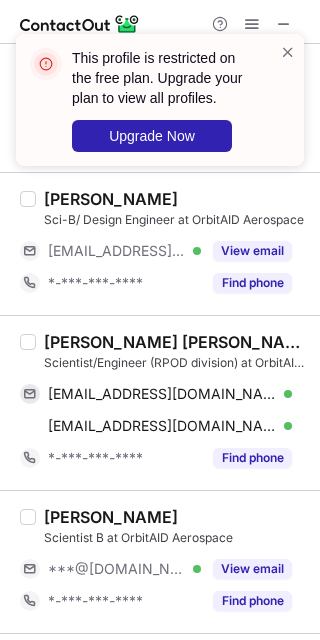 click on "[PERSON_NAME] [PERSON_NAME]" at bounding box center [176, 342] 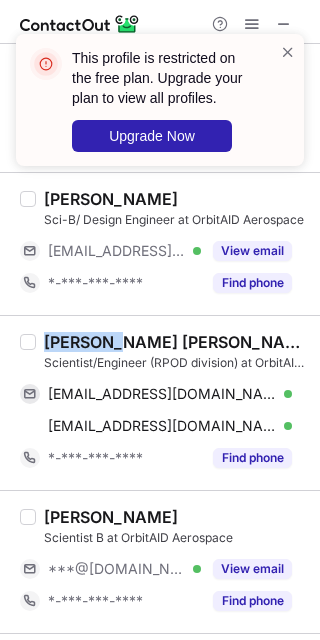 click on "[PERSON_NAME] [PERSON_NAME]" at bounding box center (176, 342) 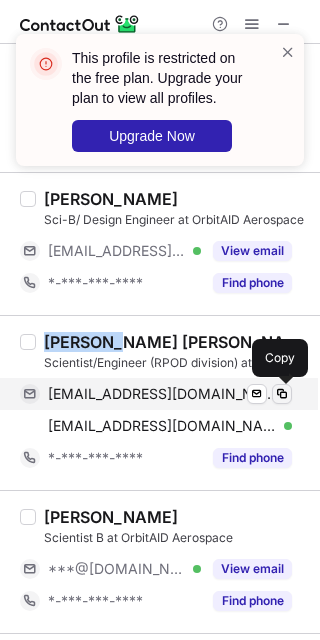 click at bounding box center (282, 394) 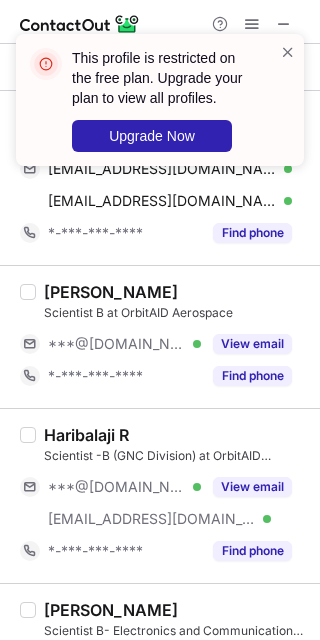 scroll, scrollTop: 666, scrollLeft: 0, axis: vertical 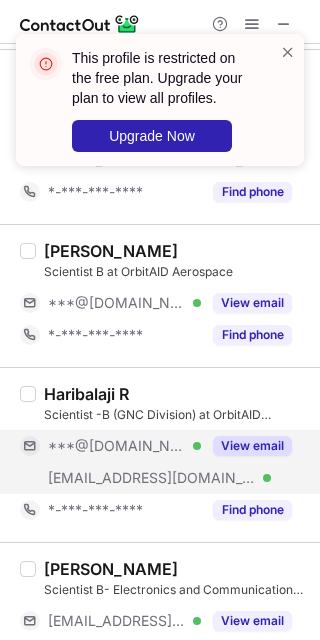 click on "View email" at bounding box center [252, 446] 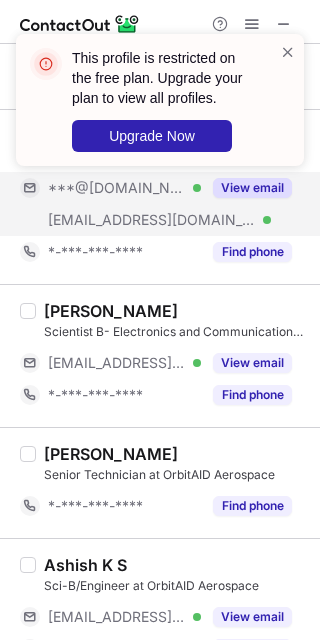 scroll, scrollTop: 963, scrollLeft: 0, axis: vertical 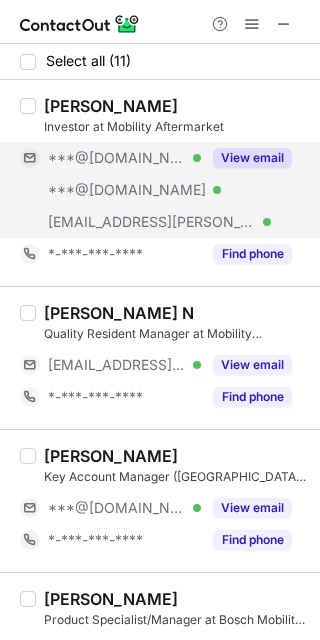 click on "View email" at bounding box center [252, 158] 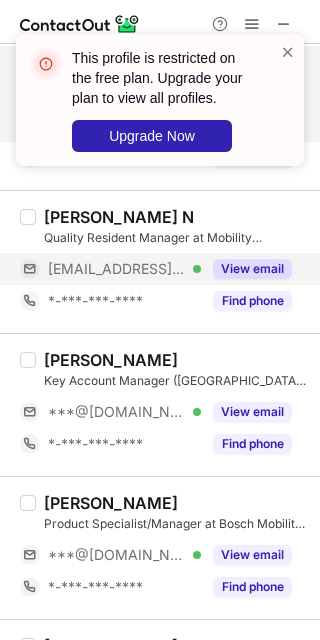 scroll, scrollTop: 133, scrollLeft: 0, axis: vertical 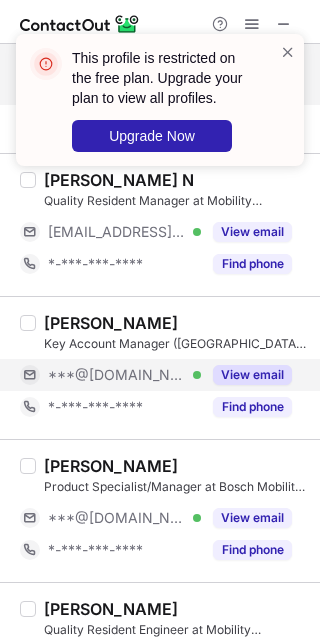 click on "View email" at bounding box center [252, 375] 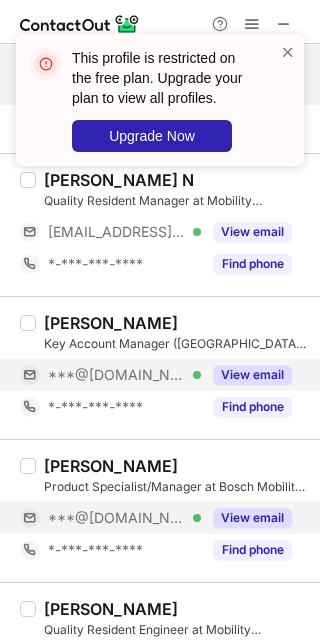click on "View email" at bounding box center [252, 518] 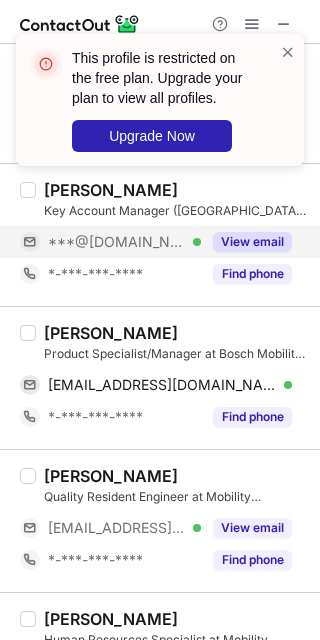 scroll, scrollTop: 400, scrollLeft: 0, axis: vertical 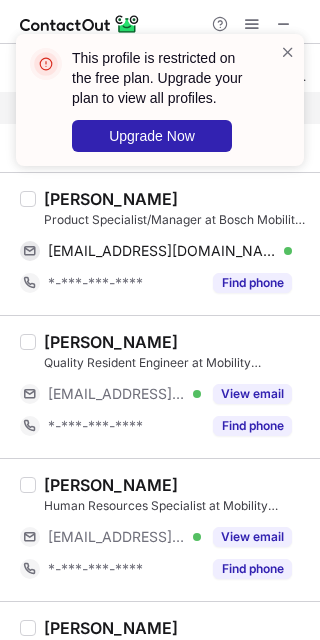 click on "This profile is restricted on the free plan. Upgrade your plan to view all profiles. Upgrade Now" at bounding box center (160, 108) 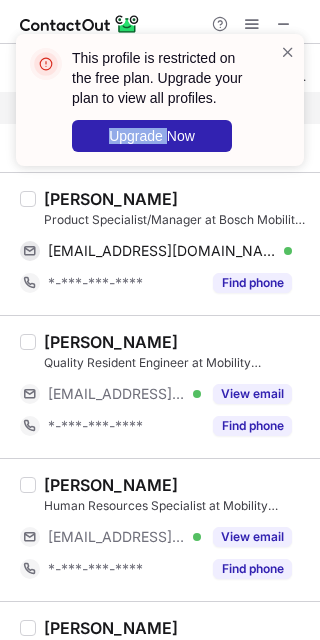 click on "This profile is restricted on the free plan. Upgrade your plan to view all profiles. Upgrade Now" at bounding box center (160, 108) 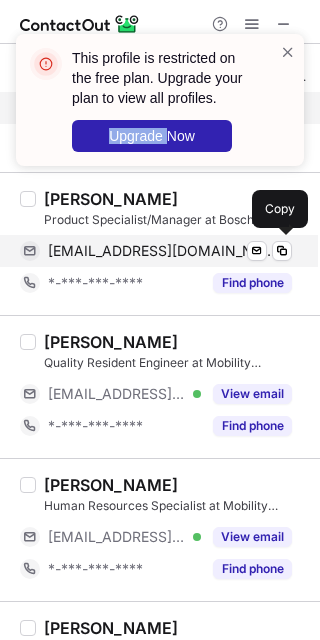 scroll, scrollTop: 266, scrollLeft: 0, axis: vertical 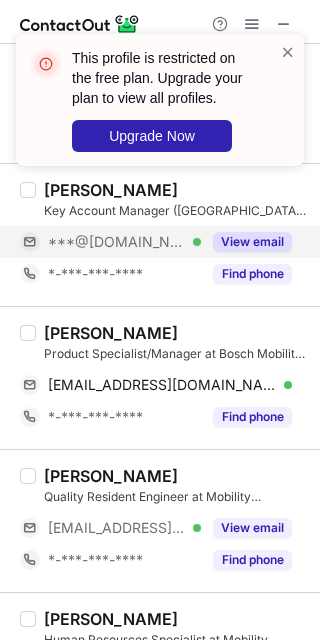 click on "[PERSON_NAME]" at bounding box center [111, 333] 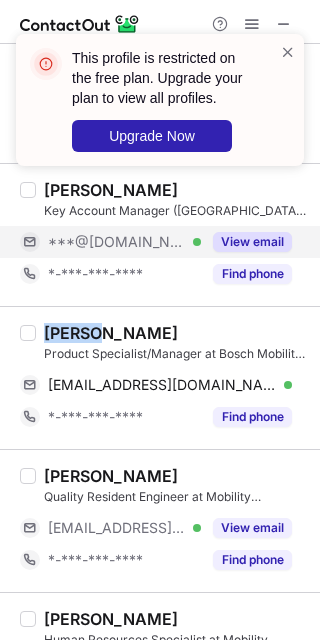 click on "[PERSON_NAME]" at bounding box center (111, 333) 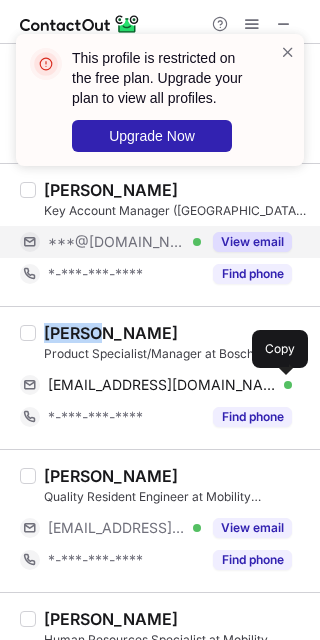drag, startPoint x: 276, startPoint y: 381, endPoint x: 311, endPoint y: 363, distance: 39.357338 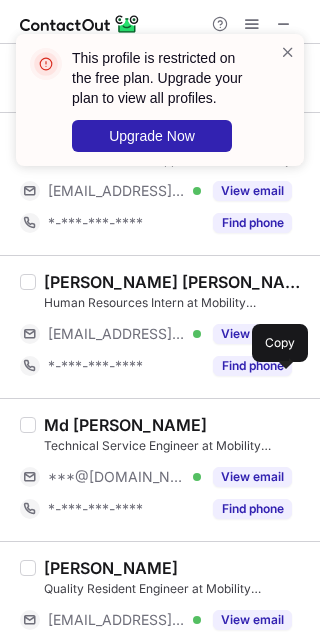 scroll, scrollTop: 1066, scrollLeft: 0, axis: vertical 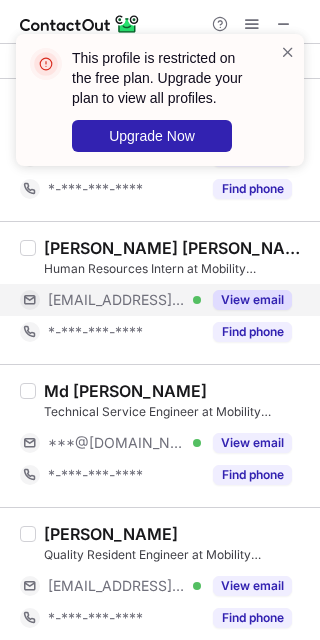 click on "View email" at bounding box center (246, 300) 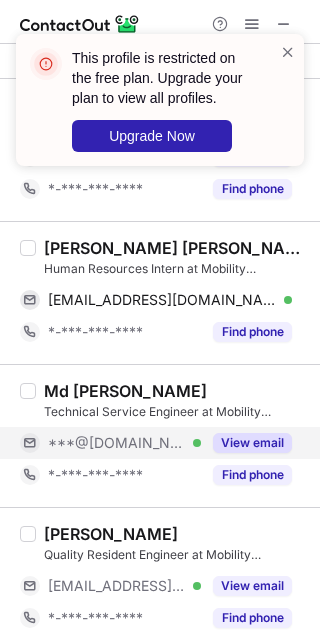 click on "View email" at bounding box center (252, 443) 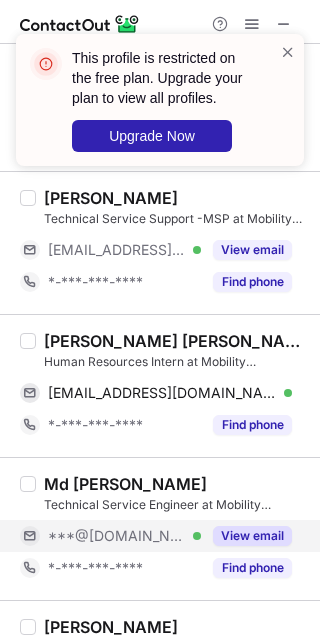 scroll, scrollTop: 933, scrollLeft: 0, axis: vertical 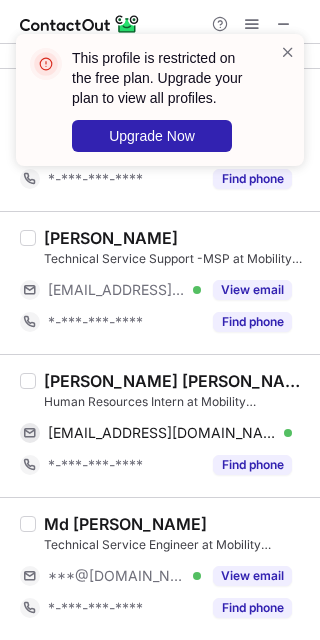 click on "[PERSON_NAME] [PERSON_NAME]" at bounding box center [176, 381] 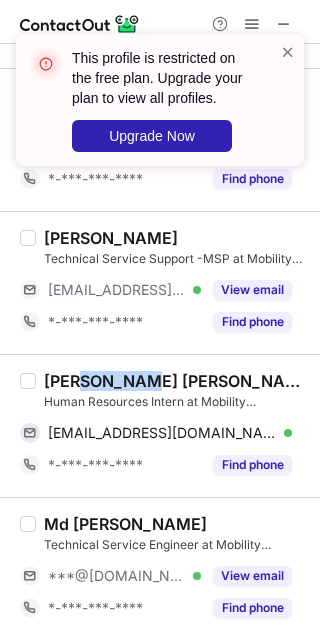 click on "[PERSON_NAME] [PERSON_NAME]" at bounding box center [176, 381] 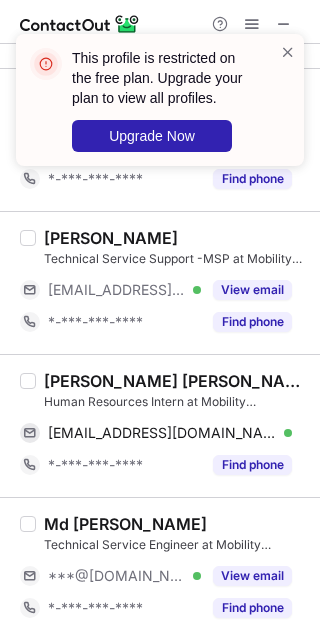 click on "[PERSON_NAME] [PERSON_NAME]" at bounding box center [176, 381] 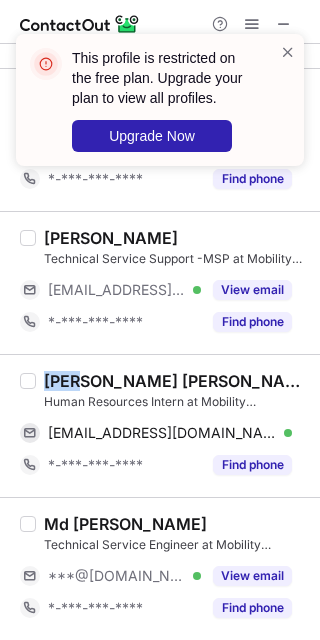 click on "[PERSON_NAME] [PERSON_NAME]" at bounding box center (176, 381) 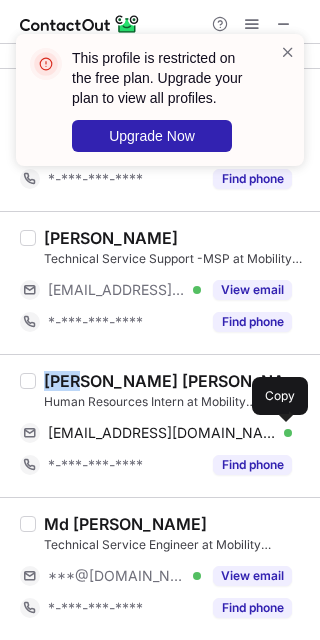 drag, startPoint x: 282, startPoint y: 429, endPoint x: 319, endPoint y: 404, distance: 44.65423 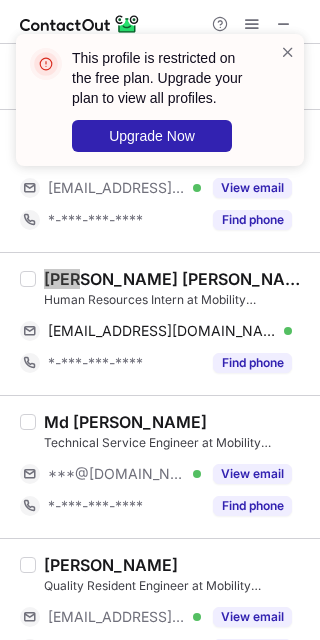 scroll, scrollTop: 1074, scrollLeft: 0, axis: vertical 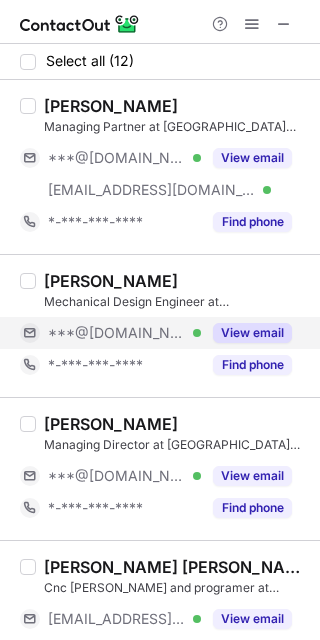 click on "View email" at bounding box center [252, 333] 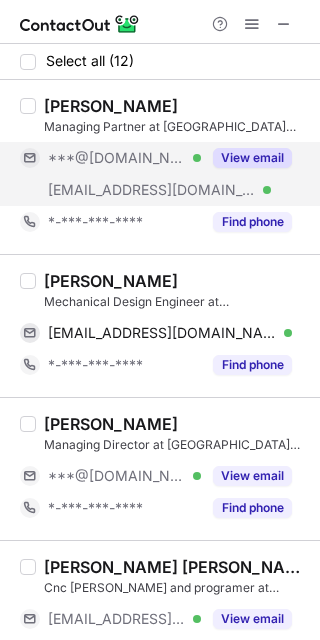 drag, startPoint x: 256, startPoint y: 144, endPoint x: 234, endPoint y: 175, distance: 38.013157 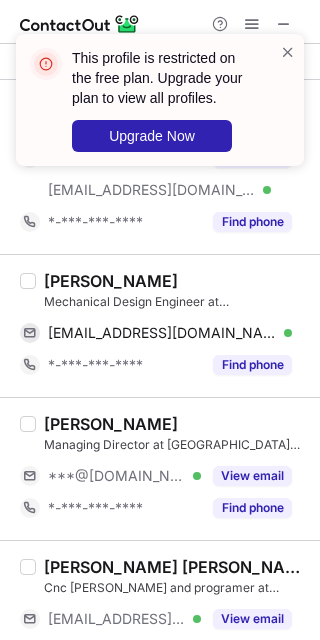click on "[PERSON_NAME]" at bounding box center [111, 281] 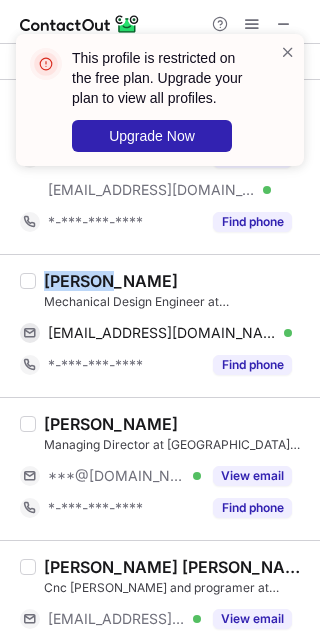 click on "[PERSON_NAME]" at bounding box center [111, 281] 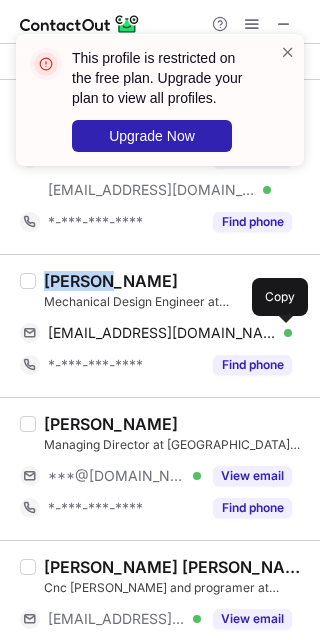 drag, startPoint x: 288, startPoint y: 335, endPoint x: 317, endPoint y: 332, distance: 29.15476 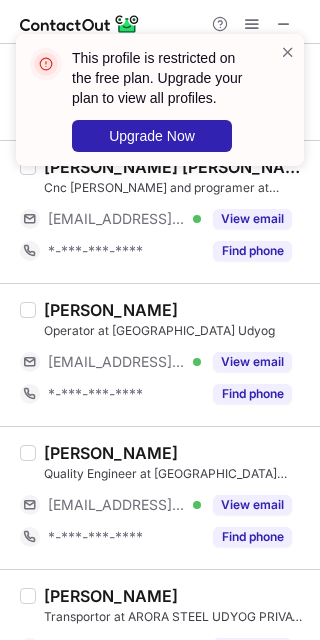 scroll, scrollTop: 533, scrollLeft: 0, axis: vertical 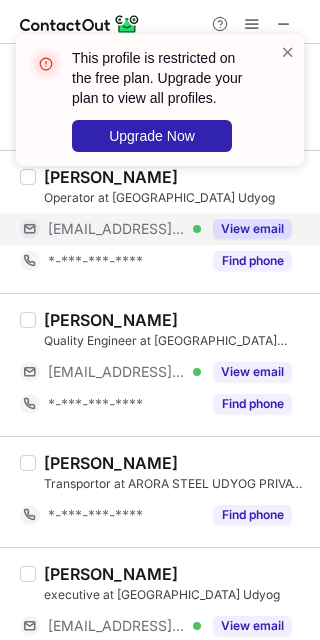 click on "View email" at bounding box center (252, 229) 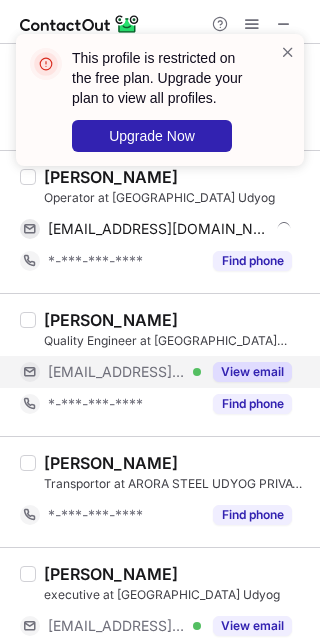 click on "View email" at bounding box center (246, 372) 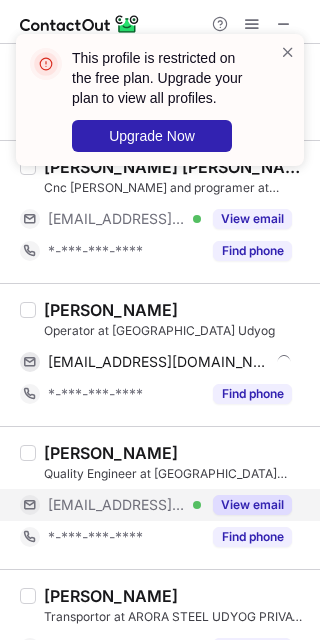 click on "[PERSON_NAME]" at bounding box center [111, 310] 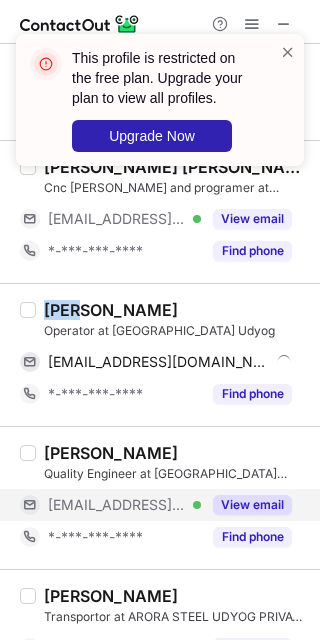 click on "[PERSON_NAME]" at bounding box center (111, 310) 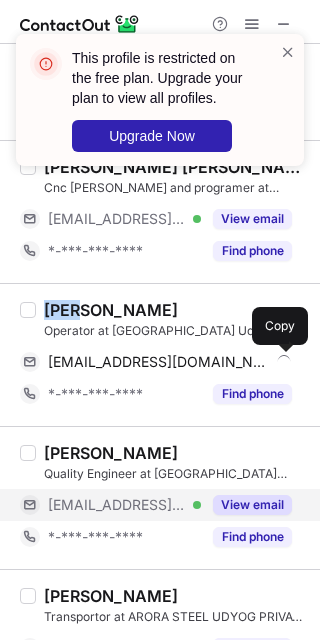 drag, startPoint x: 276, startPoint y: 363, endPoint x: 315, endPoint y: 374, distance: 40.5216 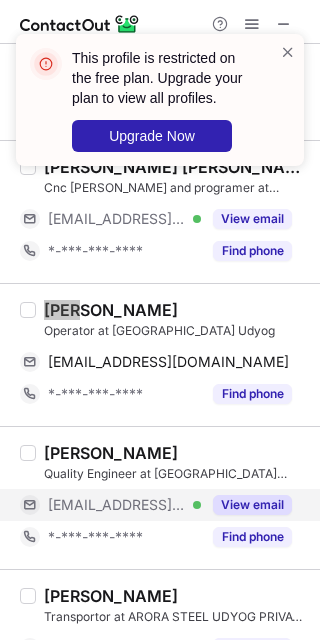 scroll, scrollTop: 266, scrollLeft: 0, axis: vertical 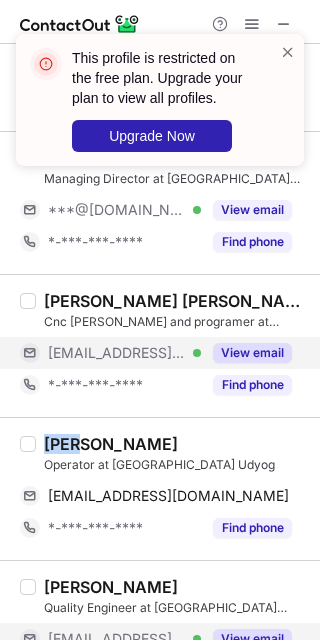 click on "View email" at bounding box center (252, 353) 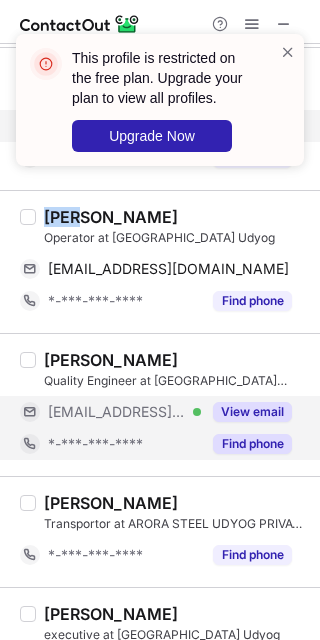 scroll, scrollTop: 533, scrollLeft: 0, axis: vertical 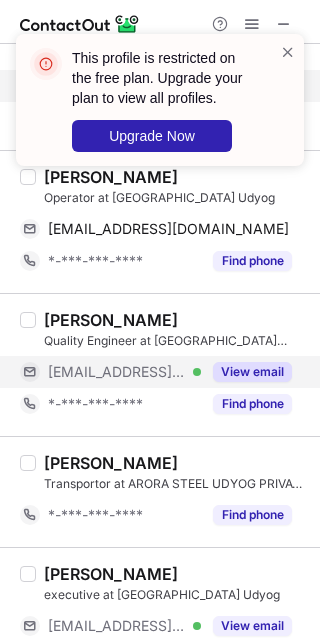 click on "View email" at bounding box center (246, 372) 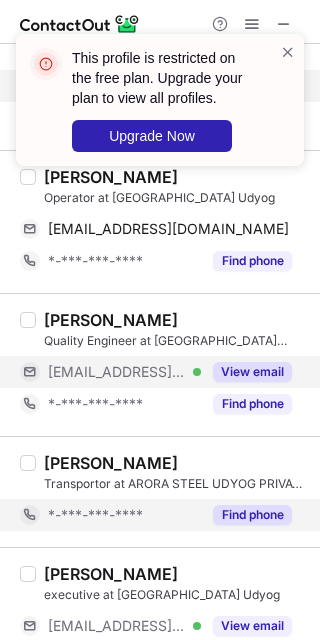 scroll, scrollTop: 666, scrollLeft: 0, axis: vertical 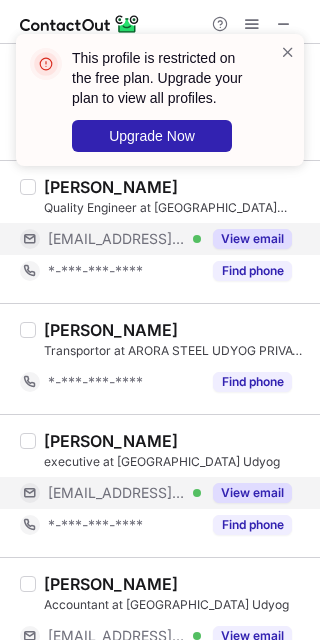 click on "View email" at bounding box center (252, 493) 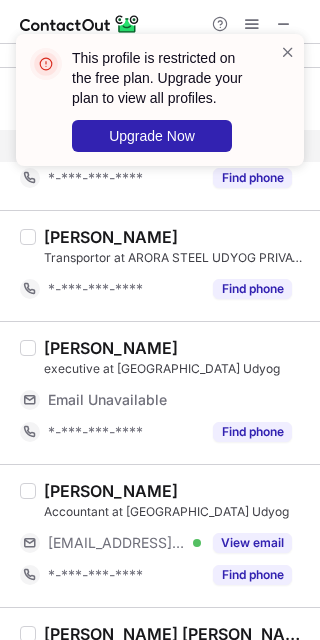 scroll, scrollTop: 800, scrollLeft: 0, axis: vertical 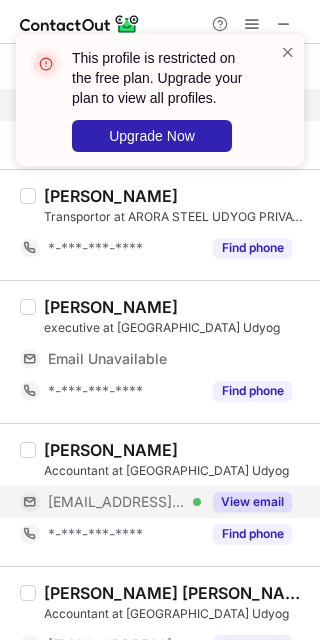 click on "View email" at bounding box center [252, 502] 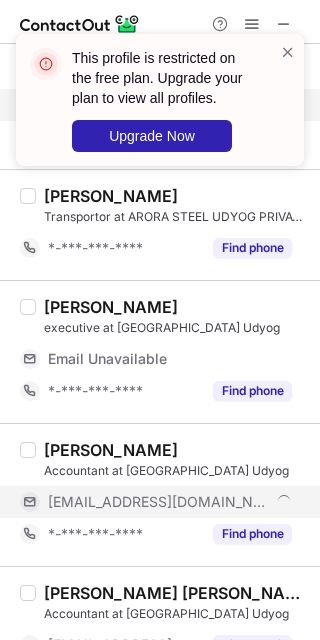 scroll, scrollTop: 933, scrollLeft: 0, axis: vertical 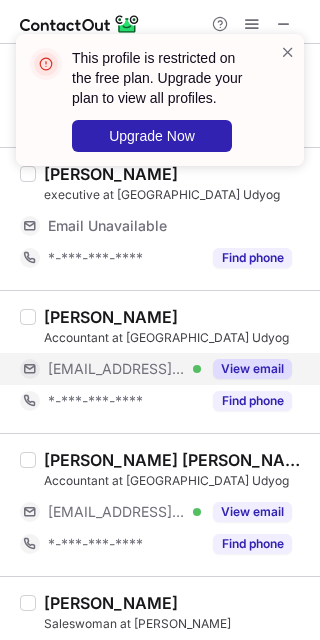 click on "View email" at bounding box center [246, 512] 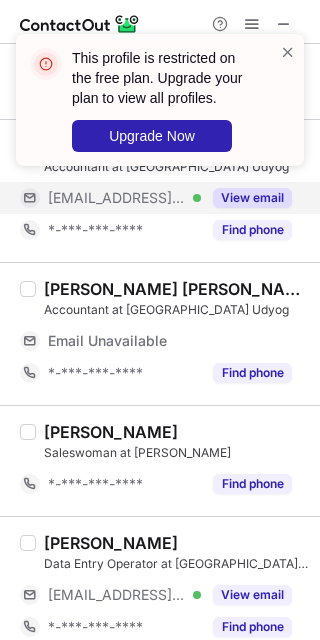scroll, scrollTop: 1121, scrollLeft: 0, axis: vertical 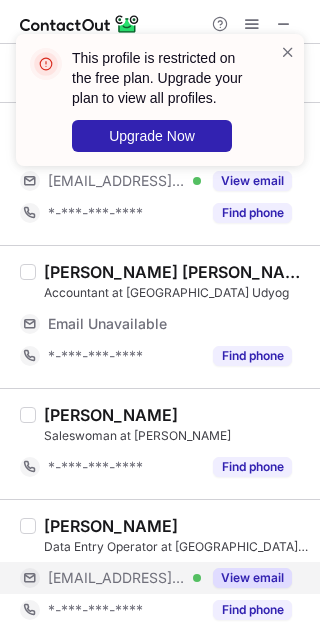 click on "View email" at bounding box center [252, 578] 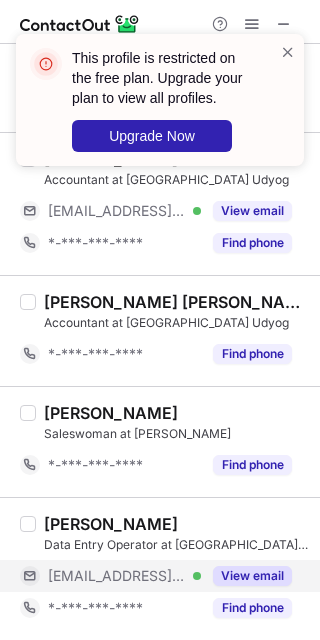 scroll, scrollTop: 1057, scrollLeft: 0, axis: vertical 